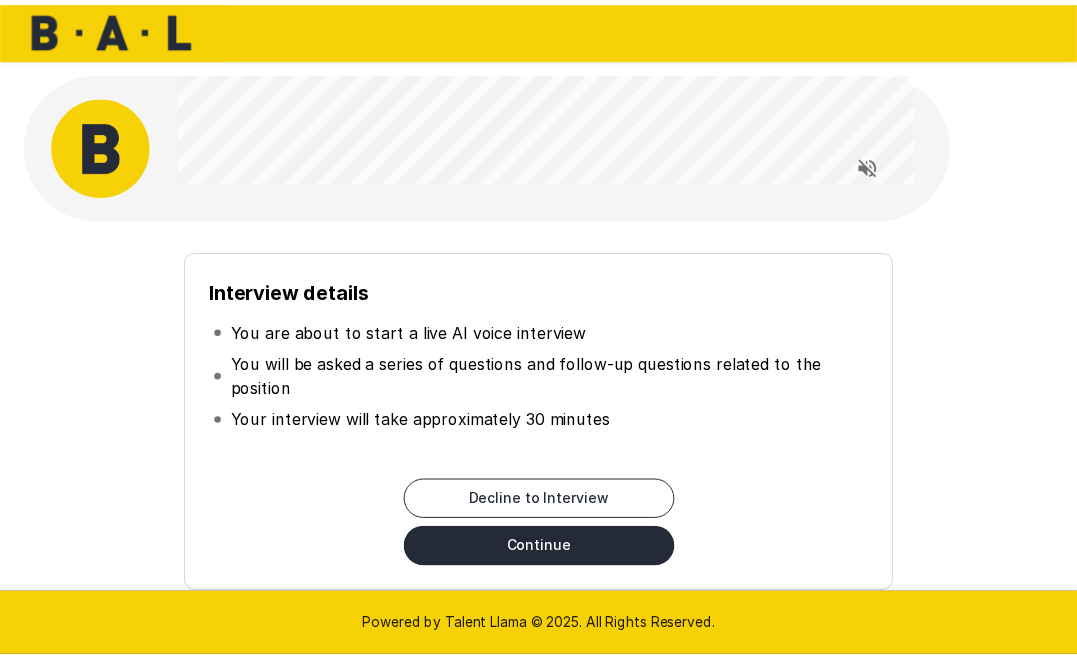 scroll, scrollTop: 0, scrollLeft: 0, axis: both 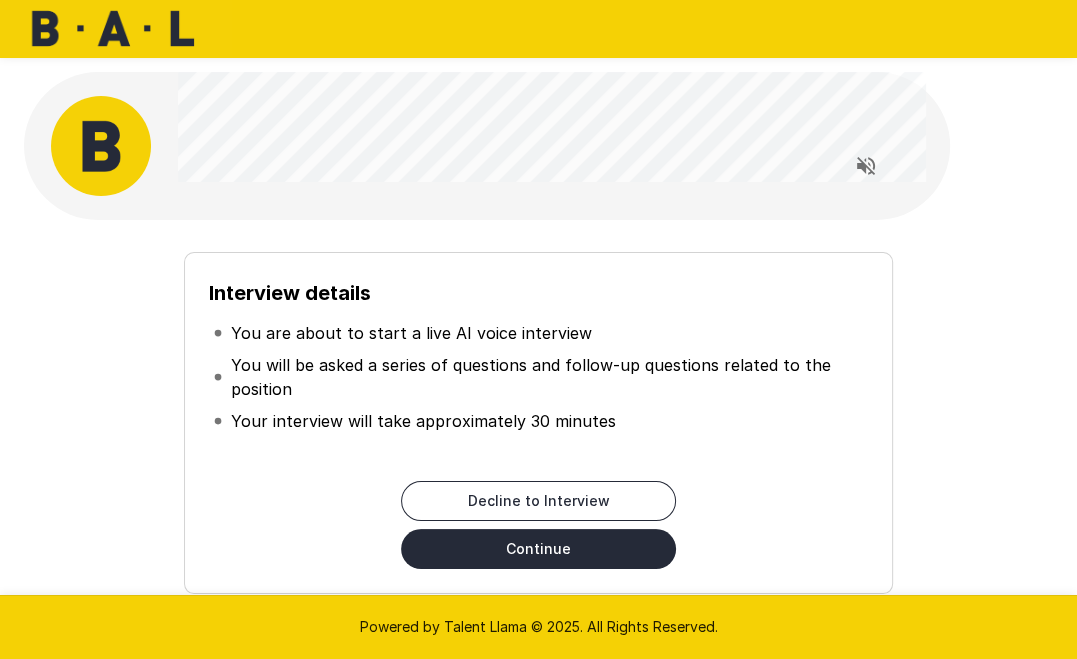 click on "Continue" at bounding box center (538, 549) 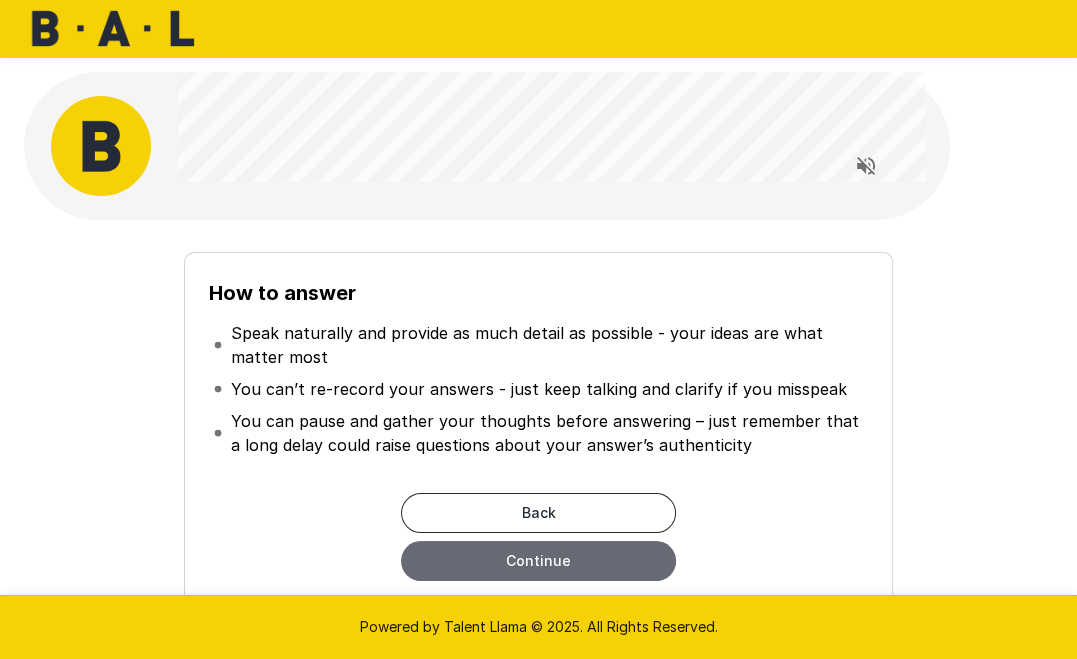 click on "Continue" at bounding box center [538, 561] 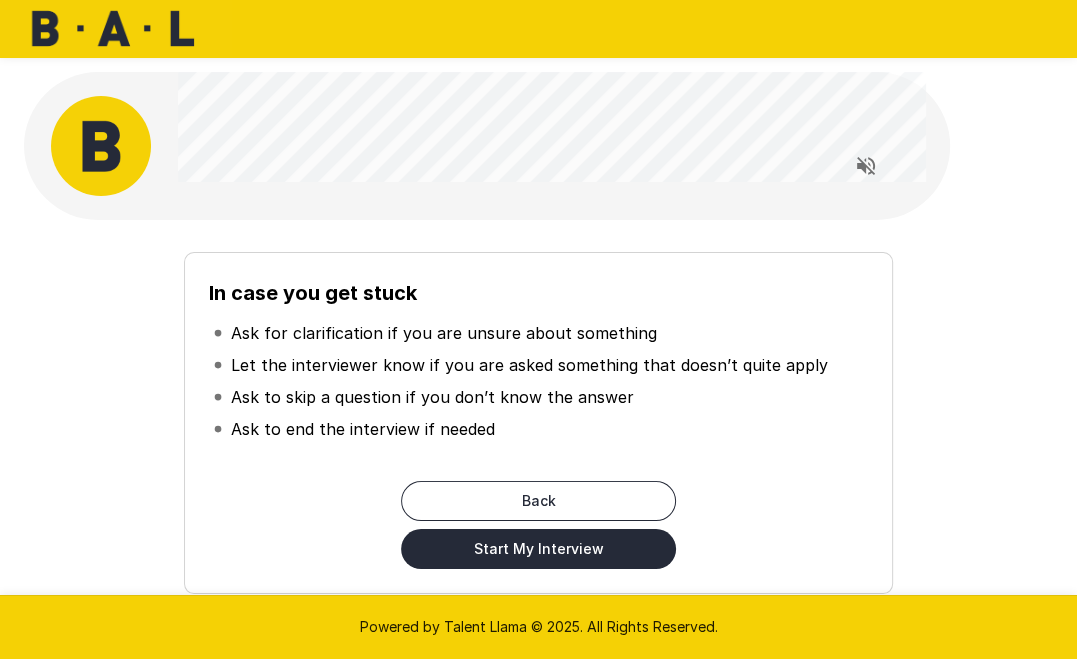 click on "Back" at bounding box center [538, 501] 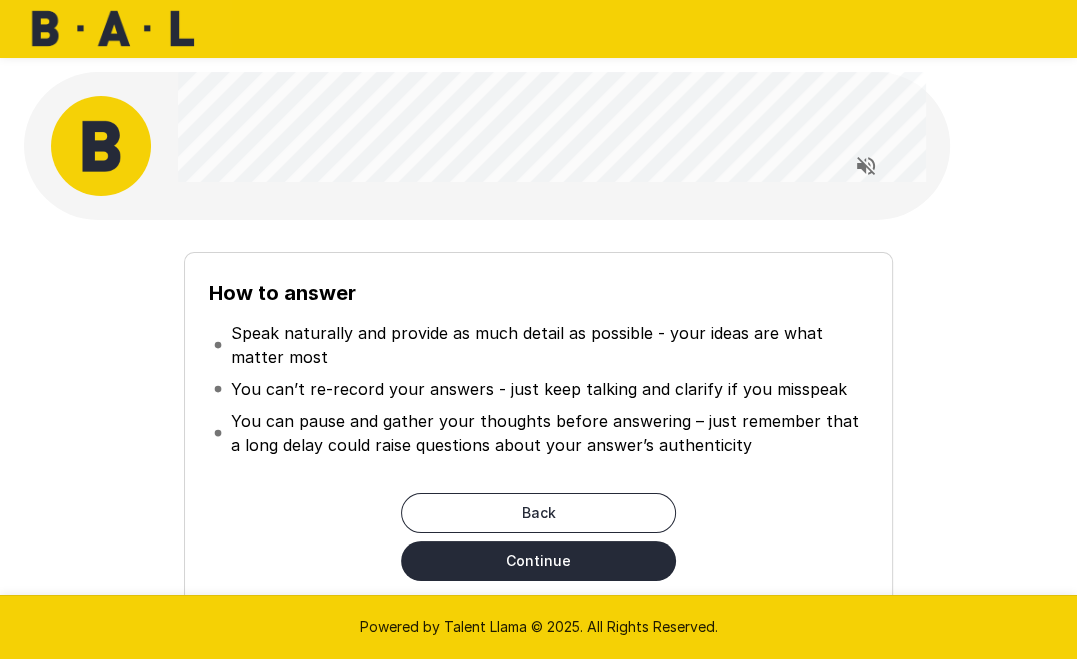 click on "Continue" at bounding box center [538, 561] 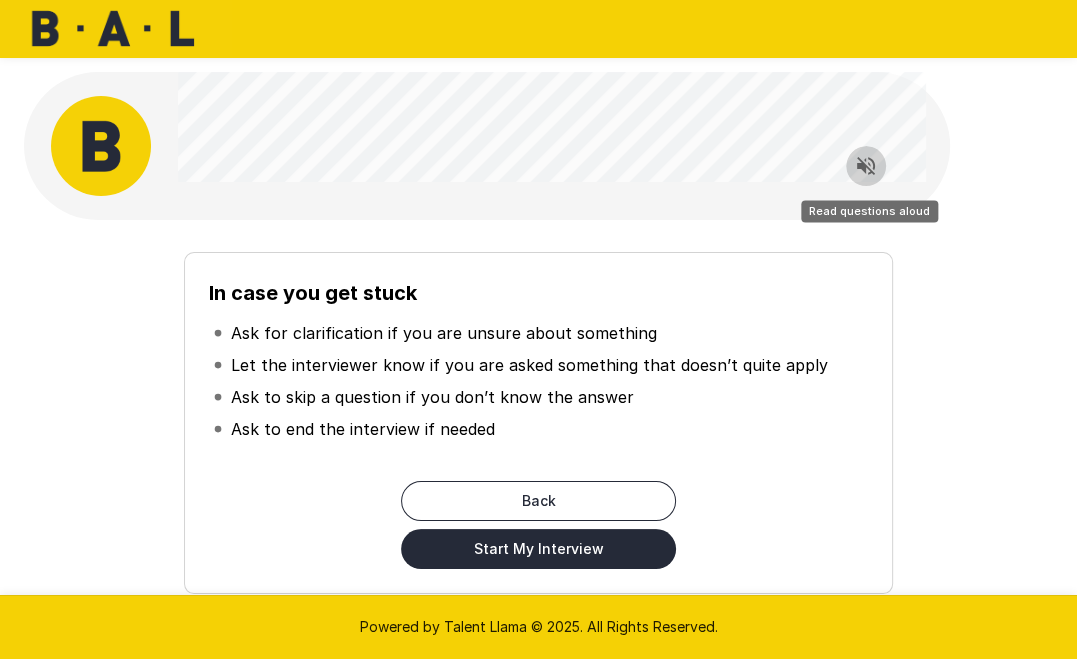 click at bounding box center (866, 166) 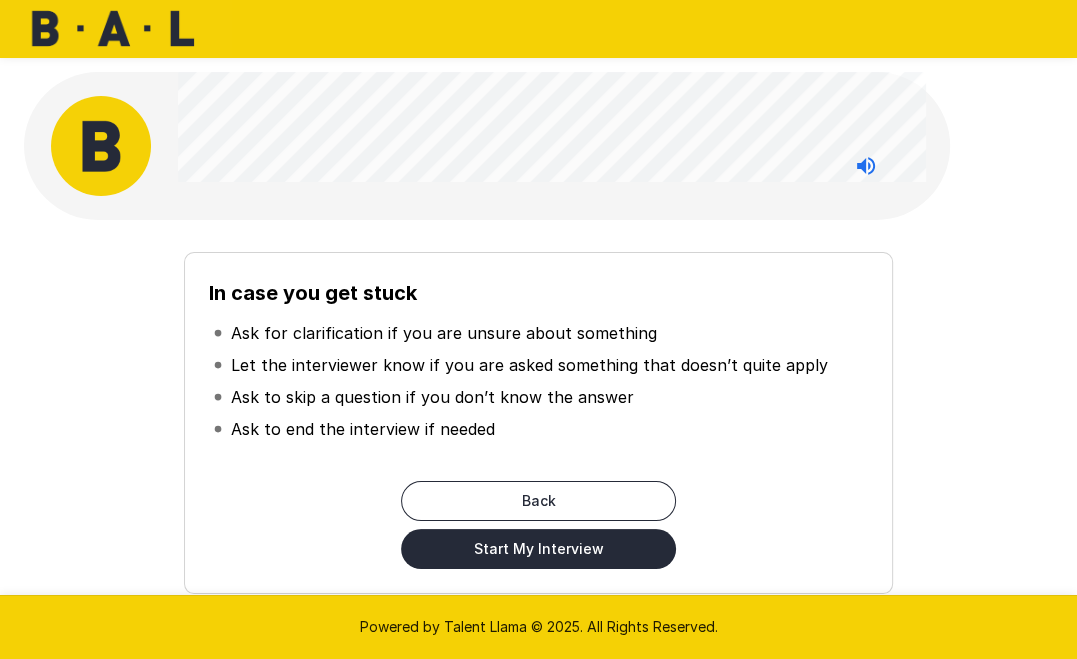 click on "Start My Interview" at bounding box center (538, 549) 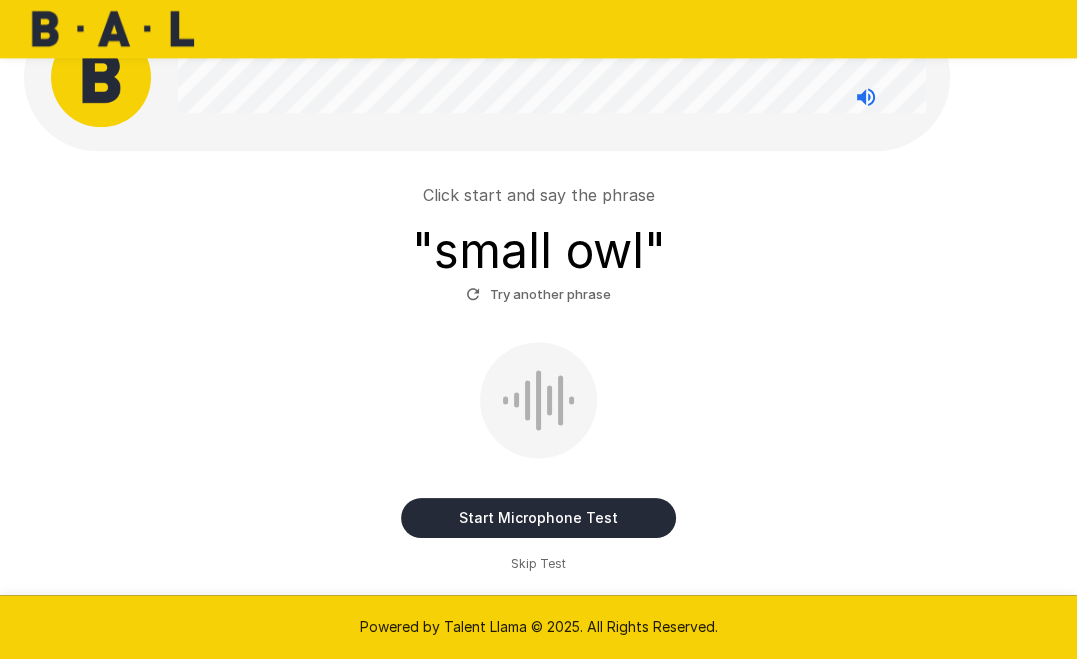 scroll, scrollTop: 105, scrollLeft: 0, axis: vertical 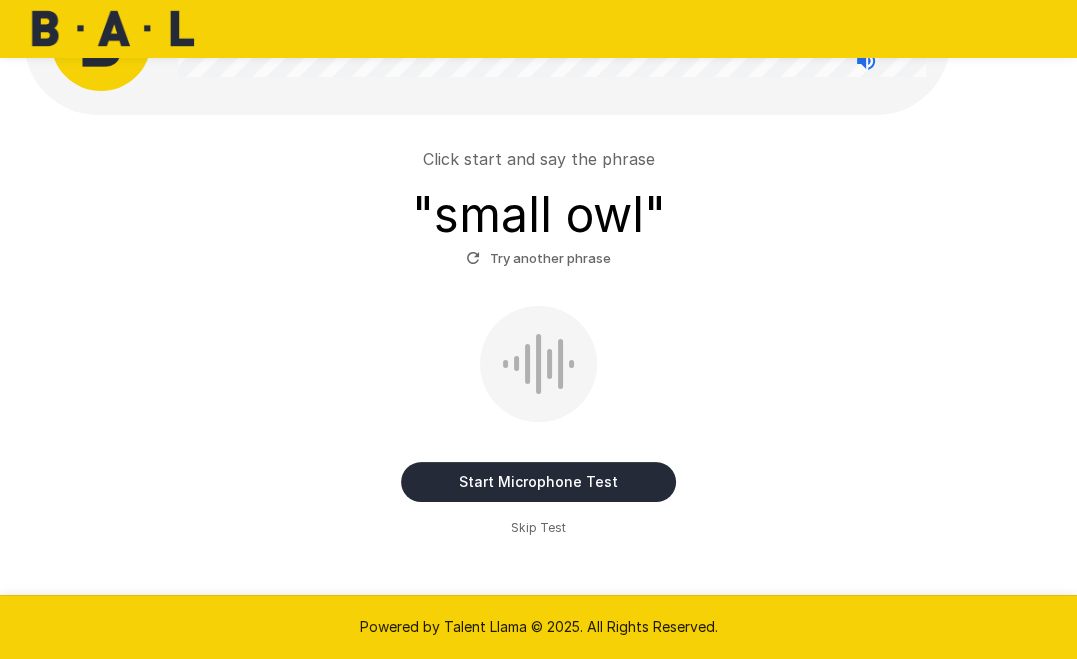 click on "Start Microphone Test" at bounding box center [538, 482] 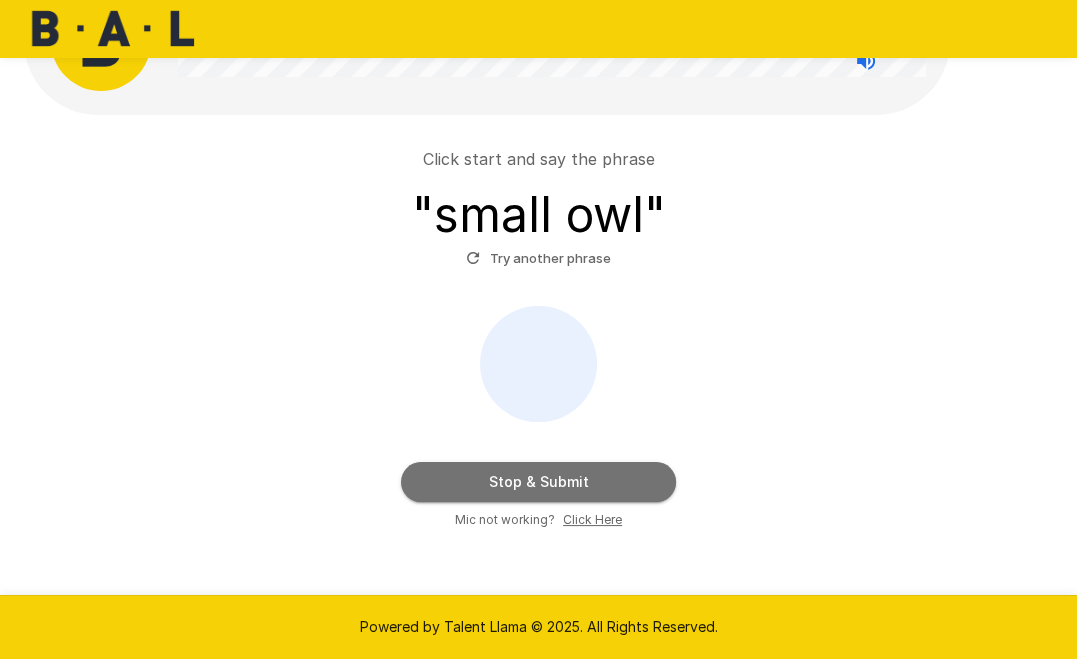 click on "Stop & Submit" at bounding box center [538, 482] 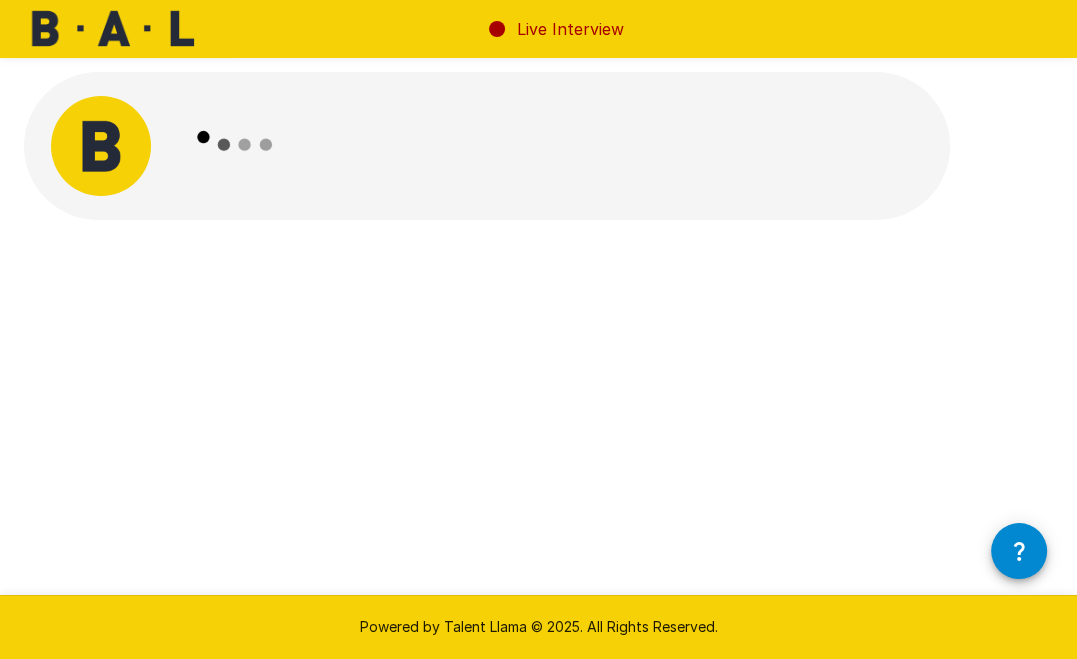 scroll, scrollTop: 0, scrollLeft: 0, axis: both 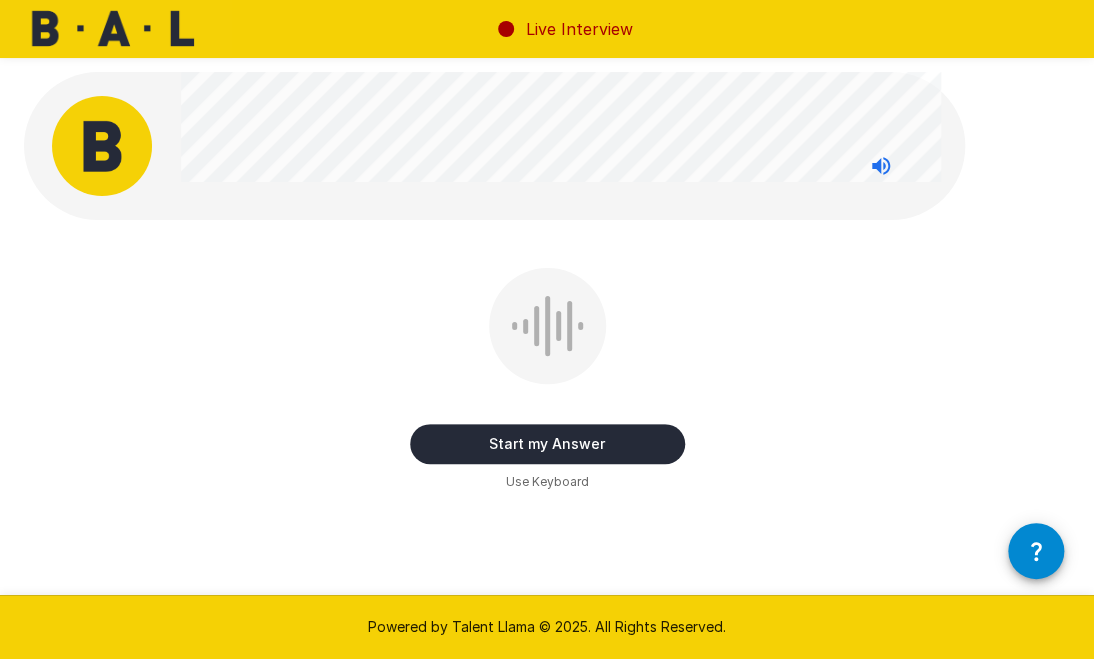click on "Start my Answer" at bounding box center (547, 444) 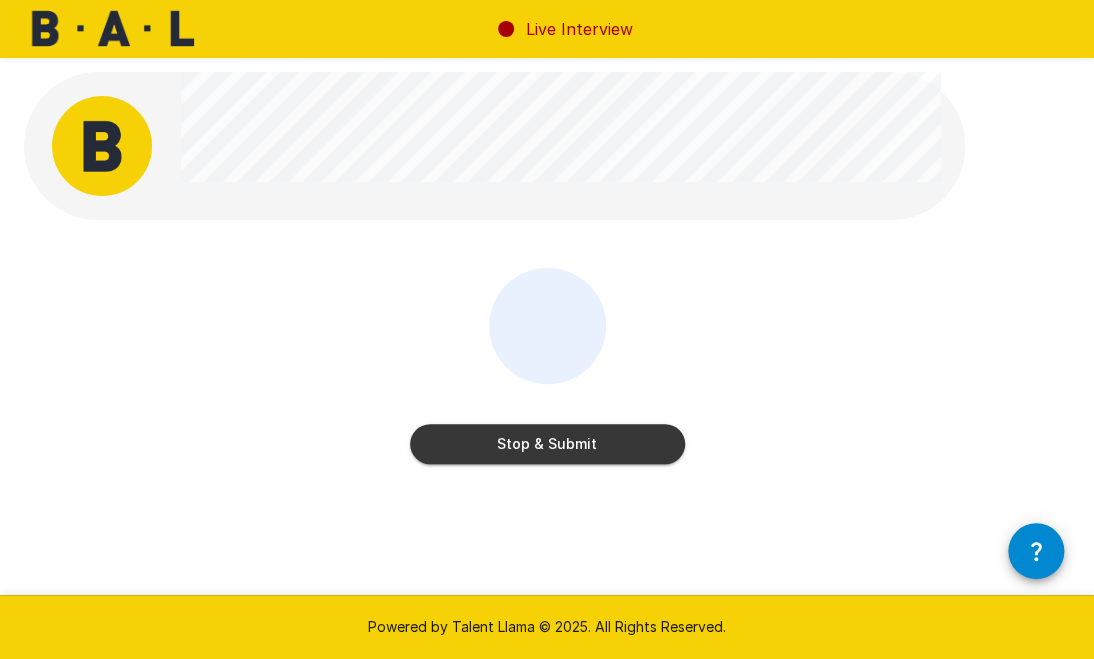 click on "Stop & Submit" at bounding box center (547, 444) 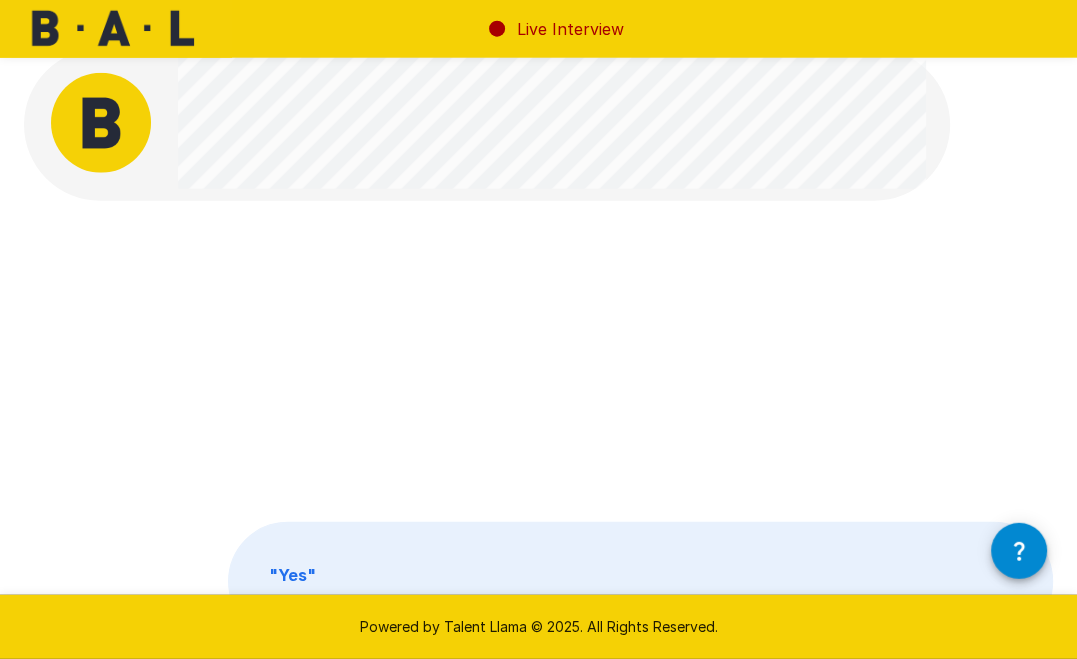 scroll, scrollTop: 0, scrollLeft: 0, axis: both 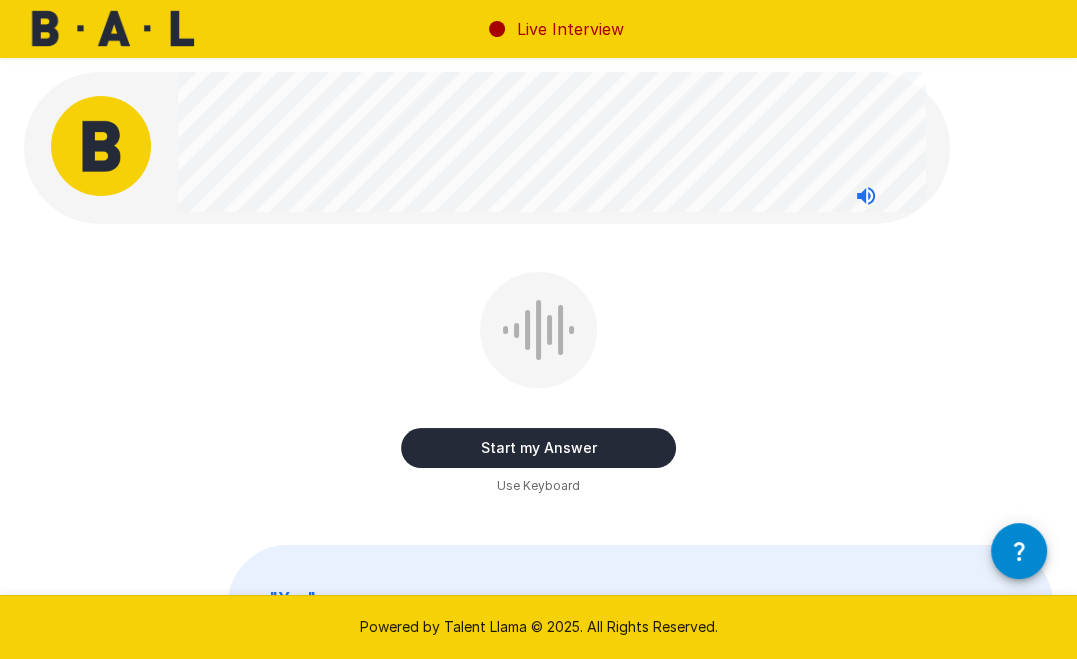 click on "Start my Answer" at bounding box center (538, 448) 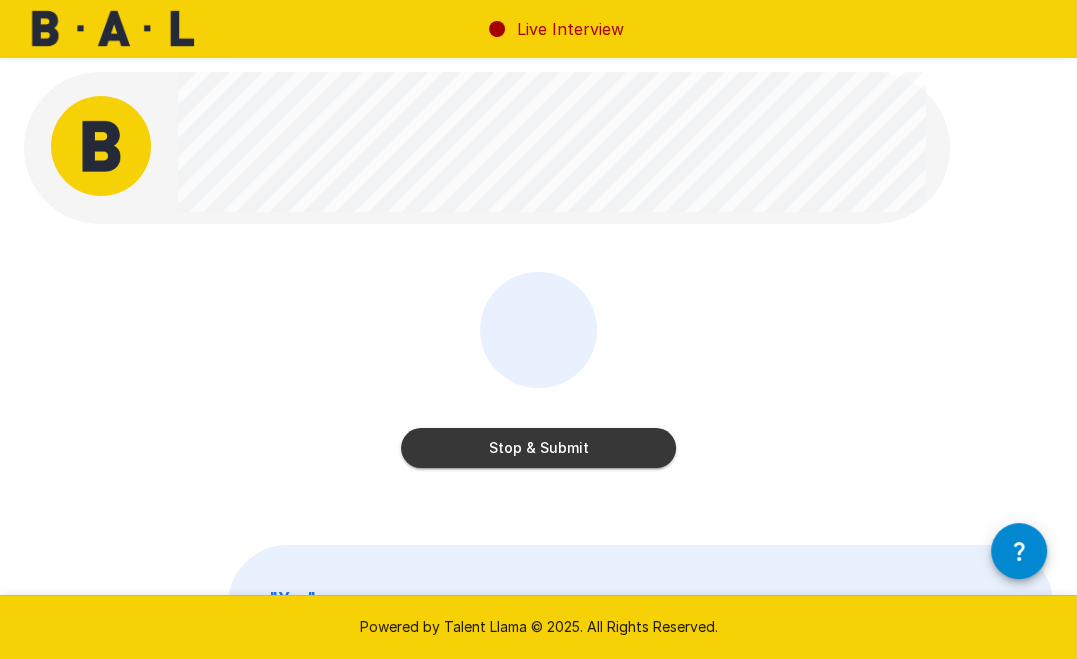 click on "Stop & Submit" at bounding box center [538, 448] 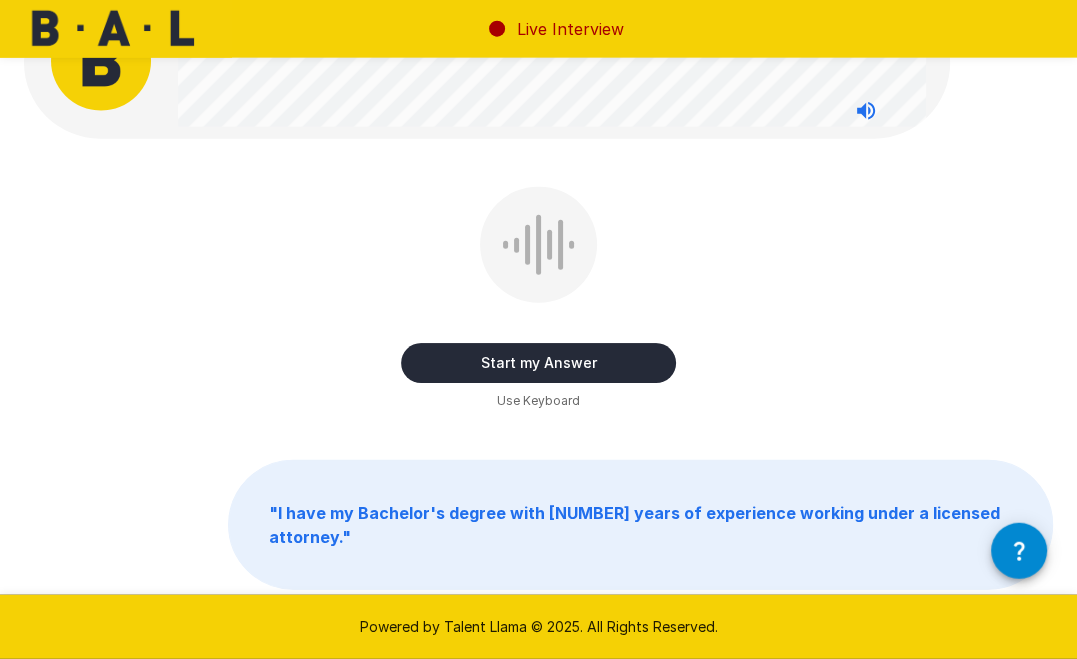 scroll, scrollTop: 0, scrollLeft: 0, axis: both 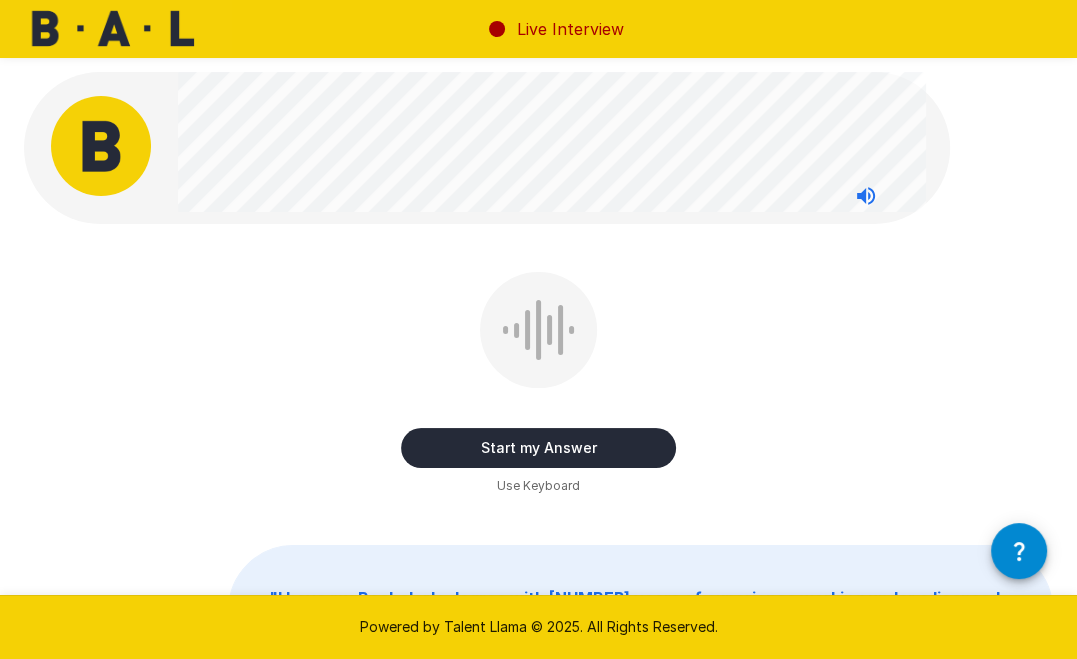 click on "Start my Answer" at bounding box center [538, 448] 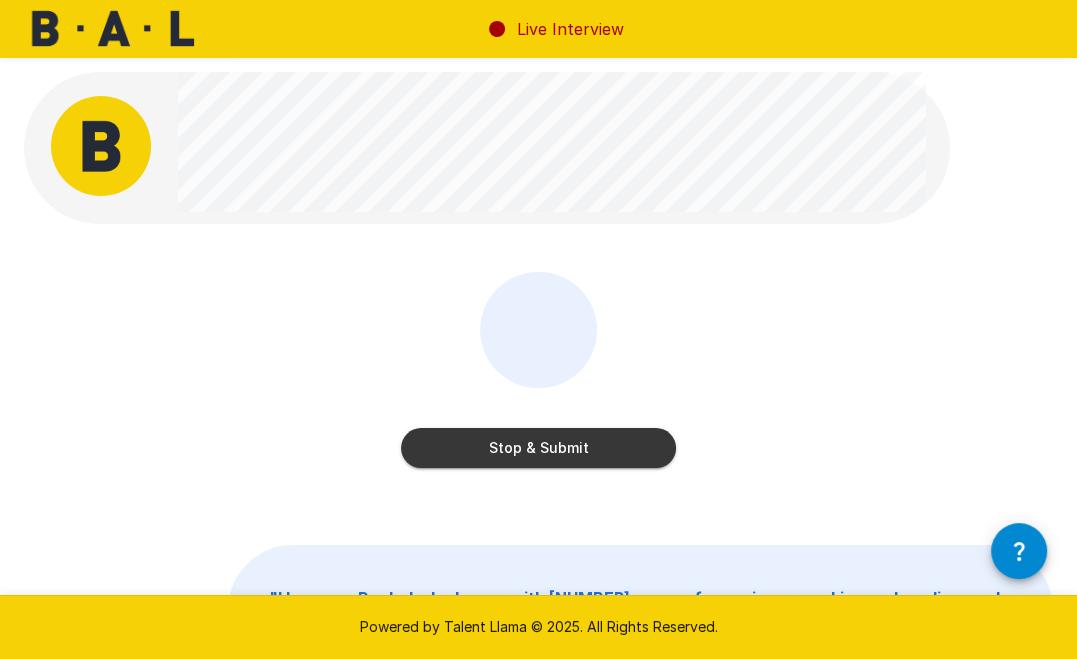 click on "Stop & Submit" at bounding box center (538, 448) 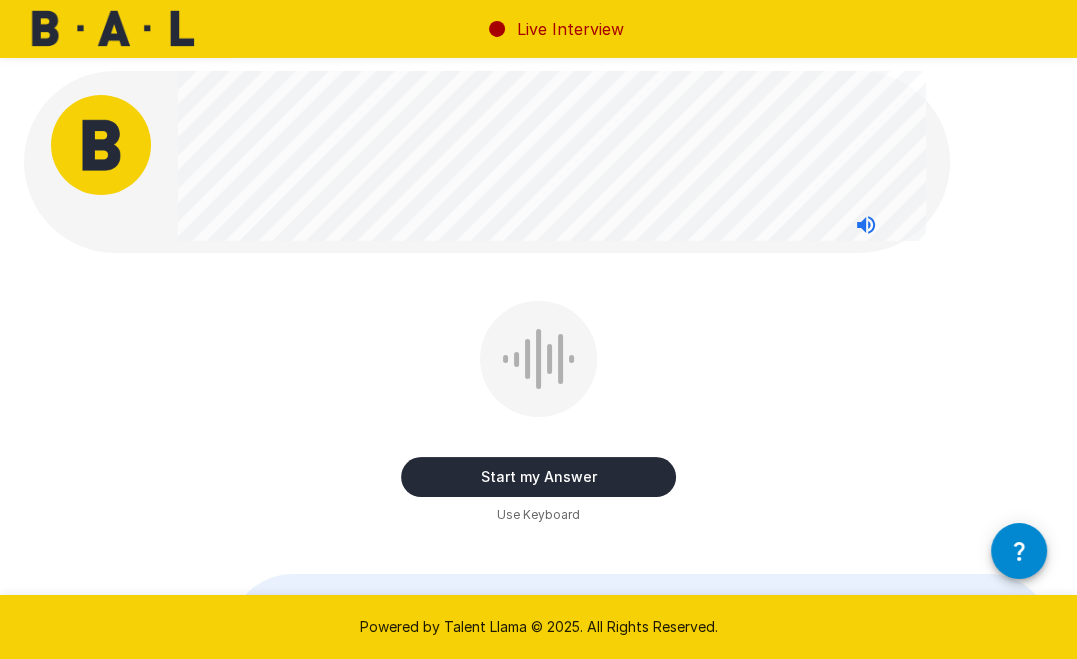 scroll, scrollTop: 0, scrollLeft: 0, axis: both 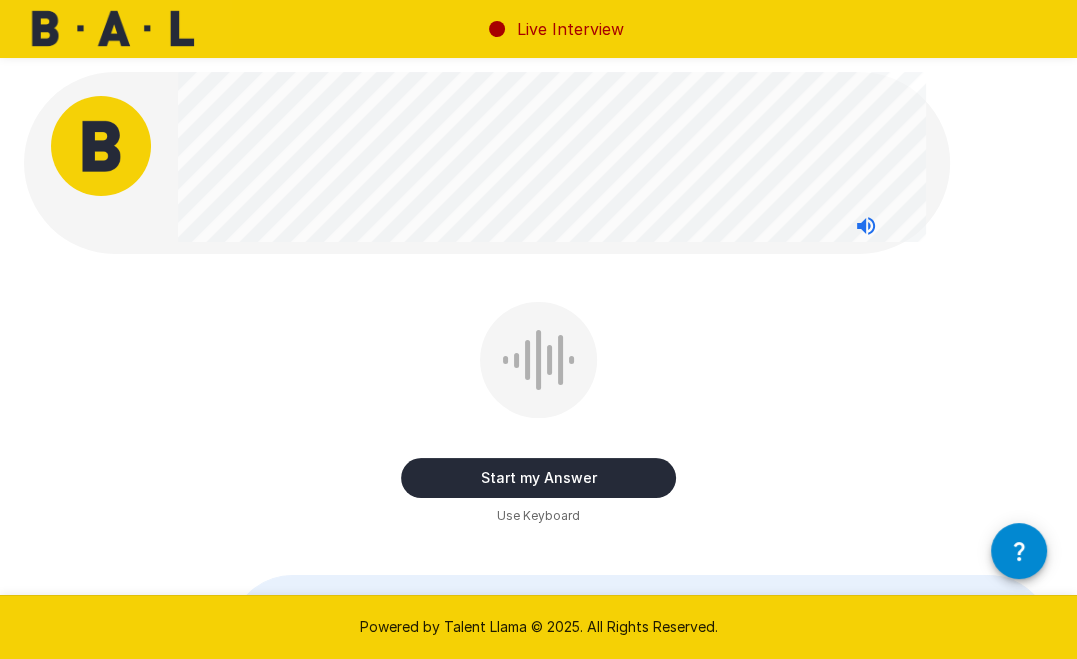 click on "Start my Answer" at bounding box center (538, 478) 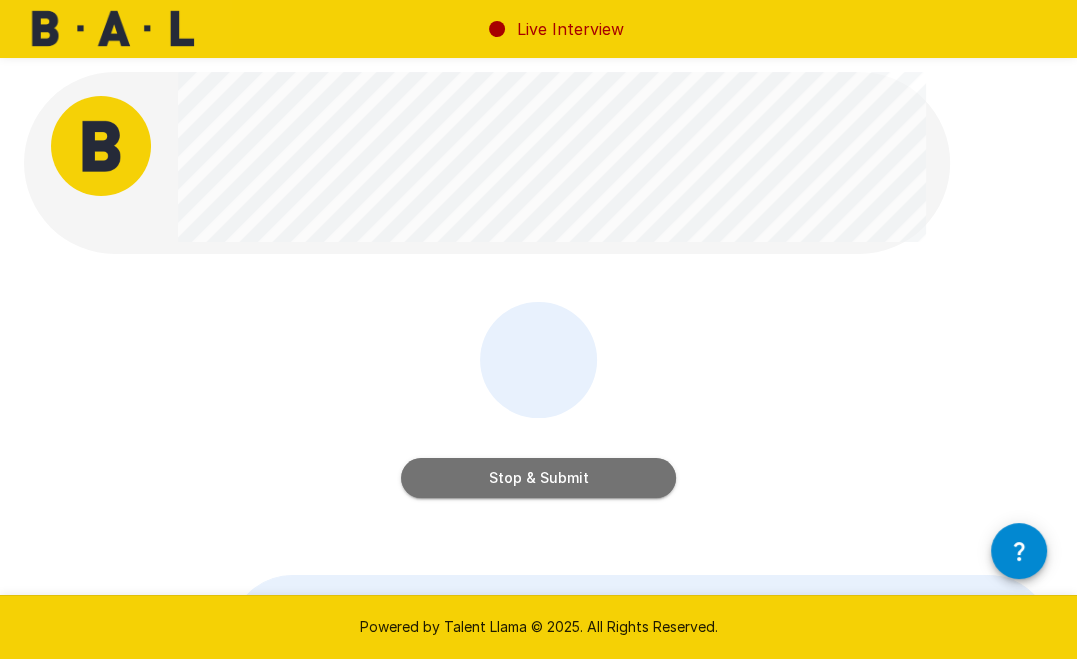 click on "Stop & Submit" at bounding box center (538, 478) 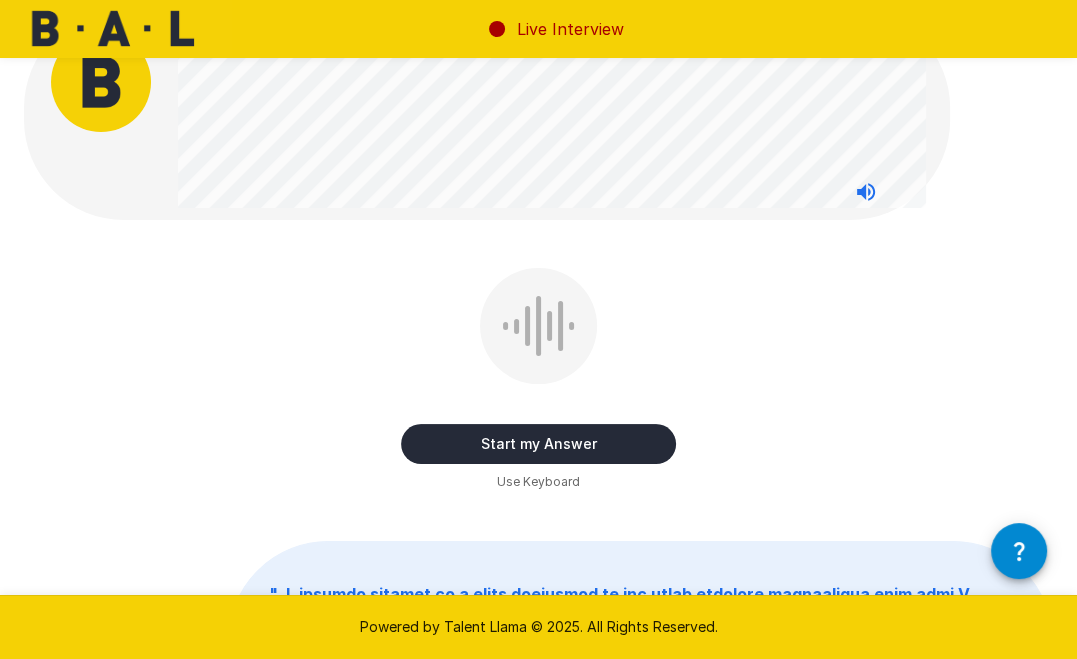 scroll, scrollTop: 0, scrollLeft: 0, axis: both 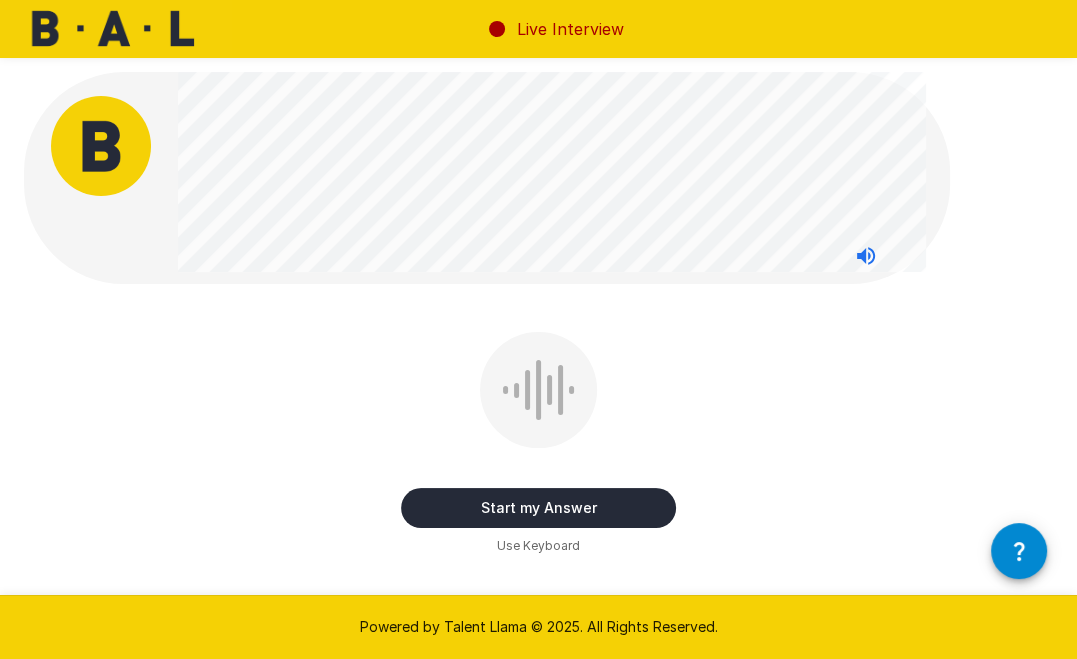 click on "Start my Answer" at bounding box center (538, 508) 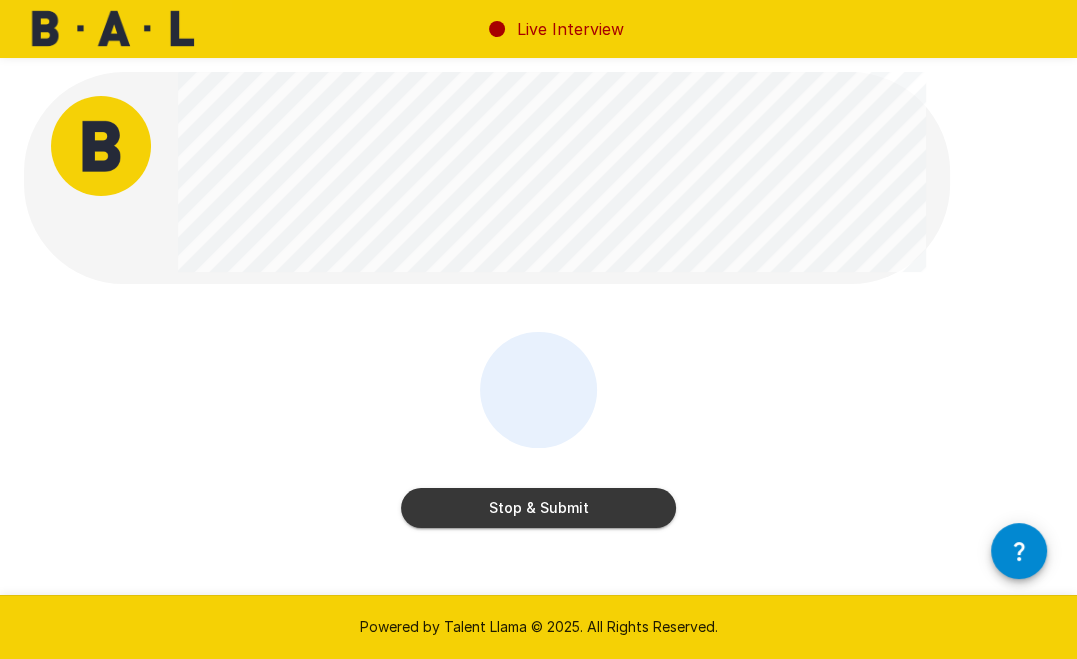 click on "Stop & Submit" at bounding box center (538, 508) 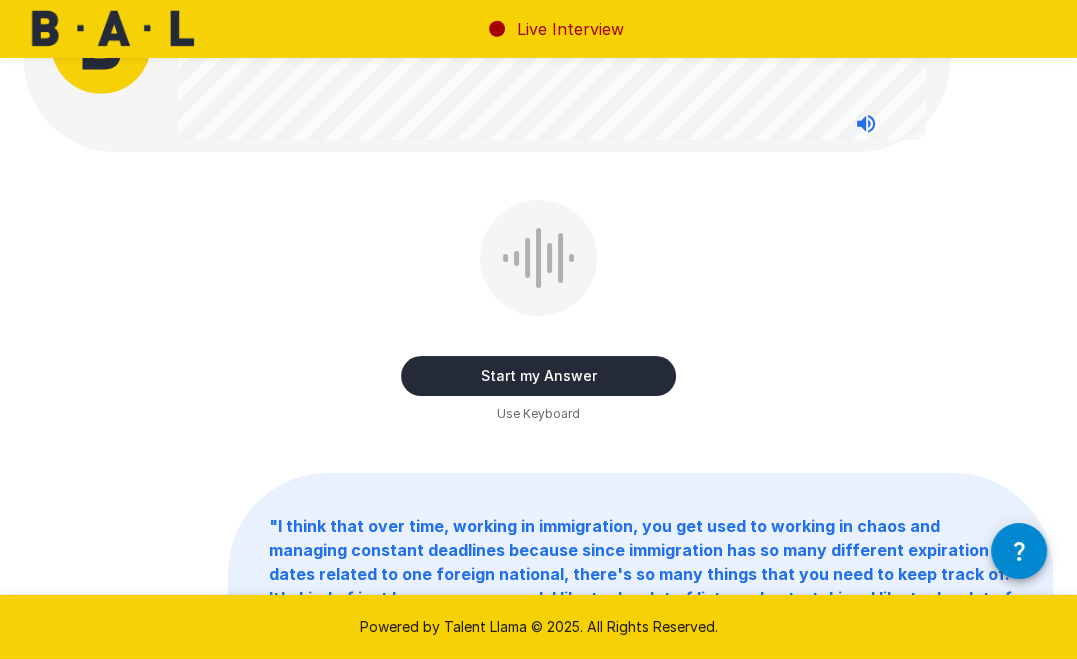 scroll, scrollTop: 0, scrollLeft: 0, axis: both 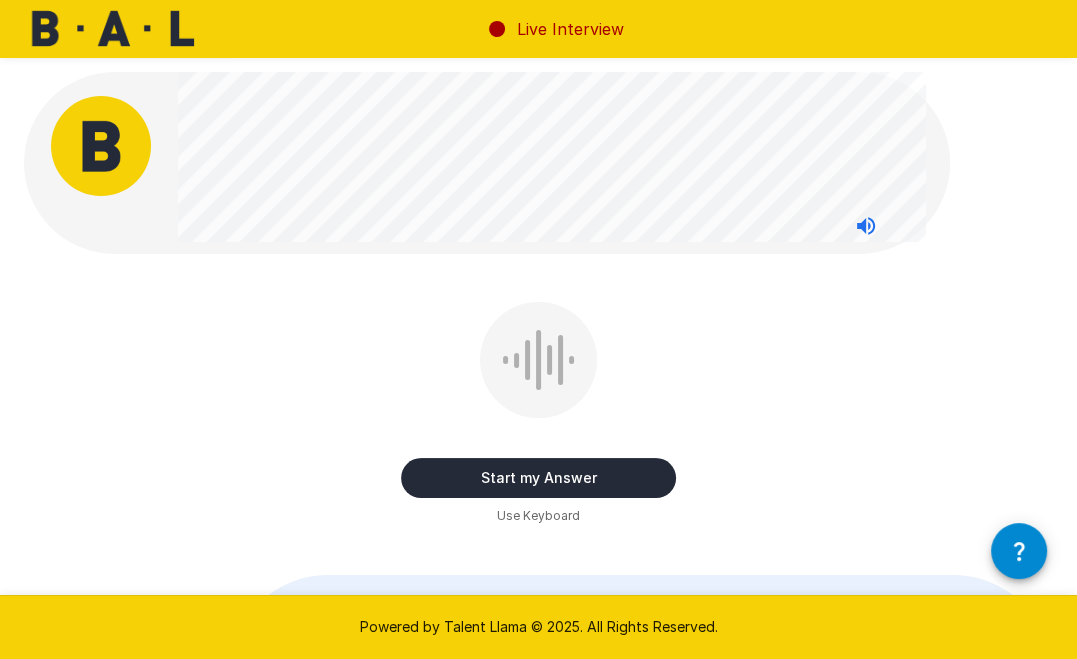 click on "Start my Answer" at bounding box center [538, 478] 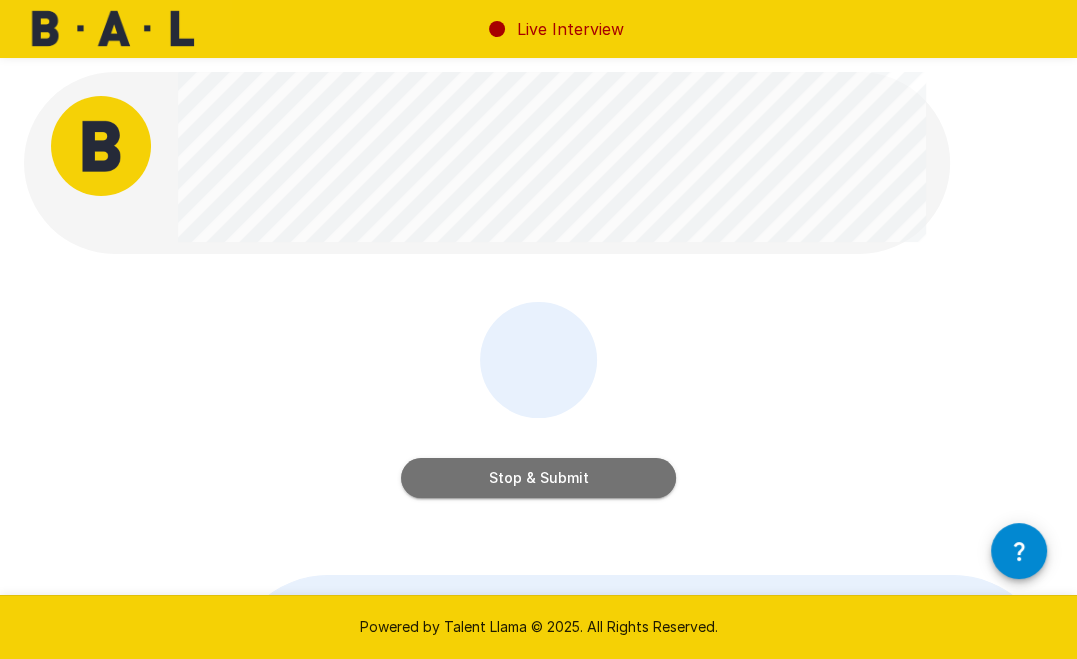 click on "Stop & Submit" at bounding box center (538, 478) 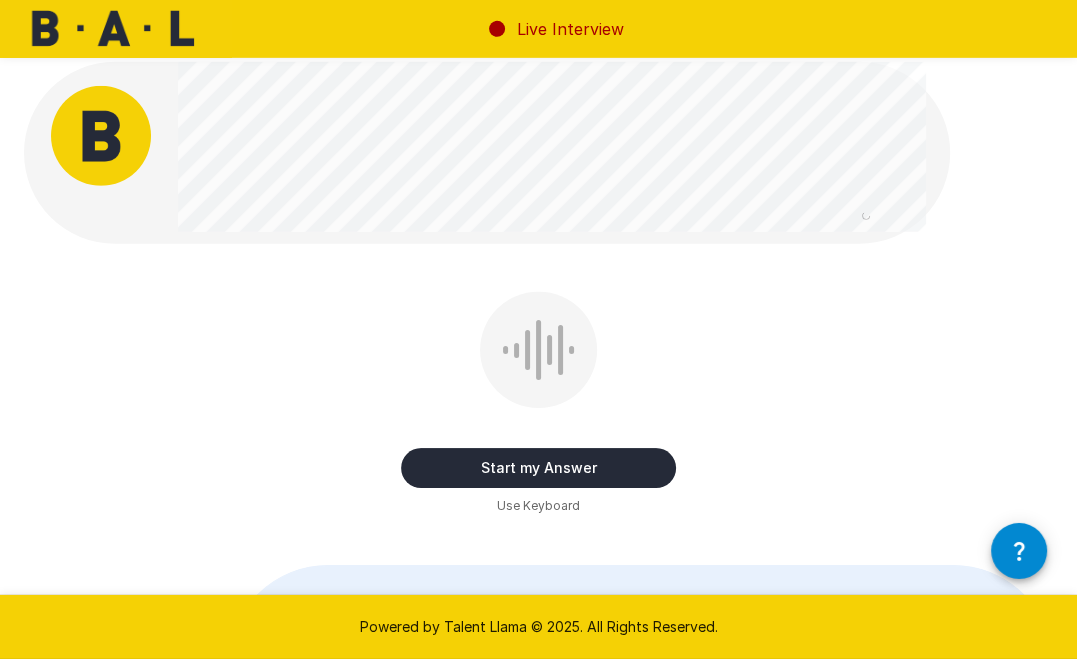 scroll, scrollTop: 0, scrollLeft: 0, axis: both 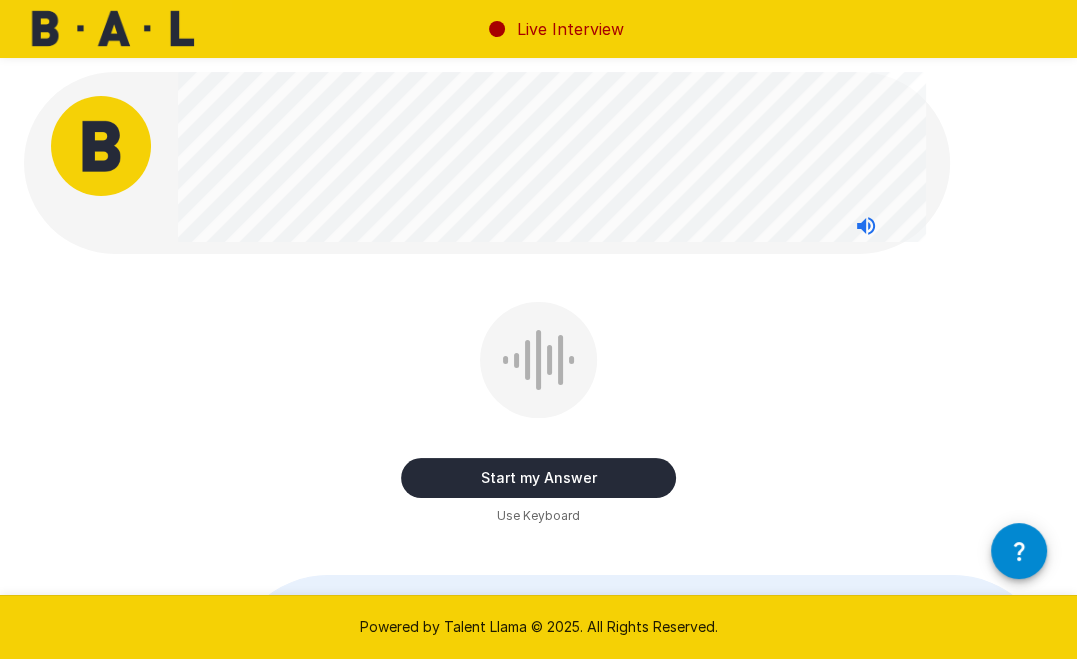 click on "Start my Answer" at bounding box center (538, 478) 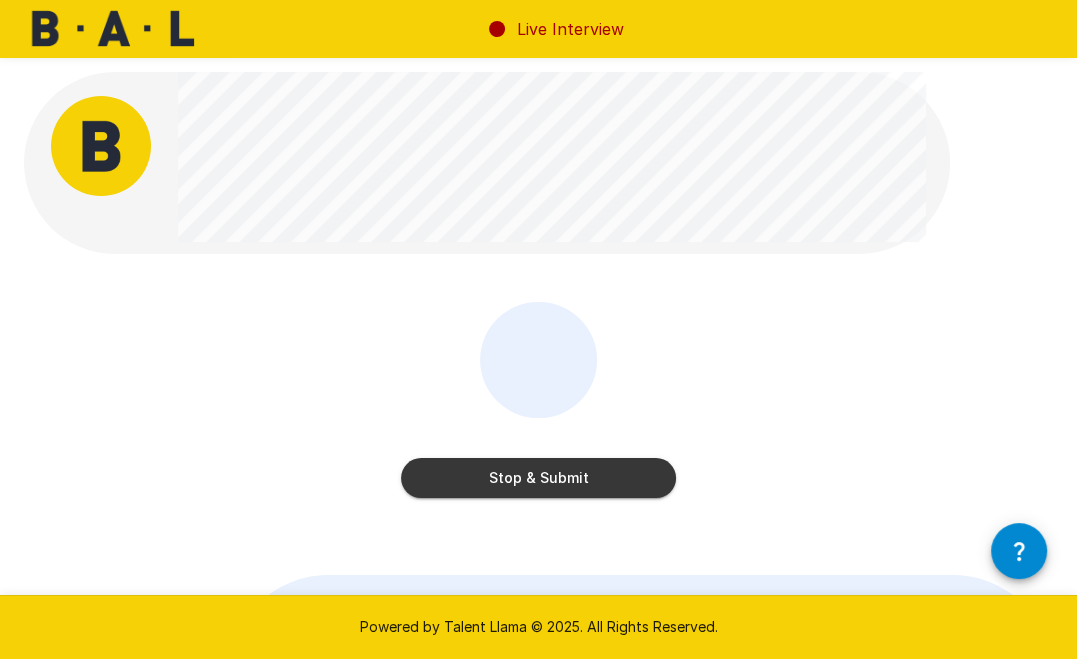 click on "Stop & Submit" at bounding box center [538, 478] 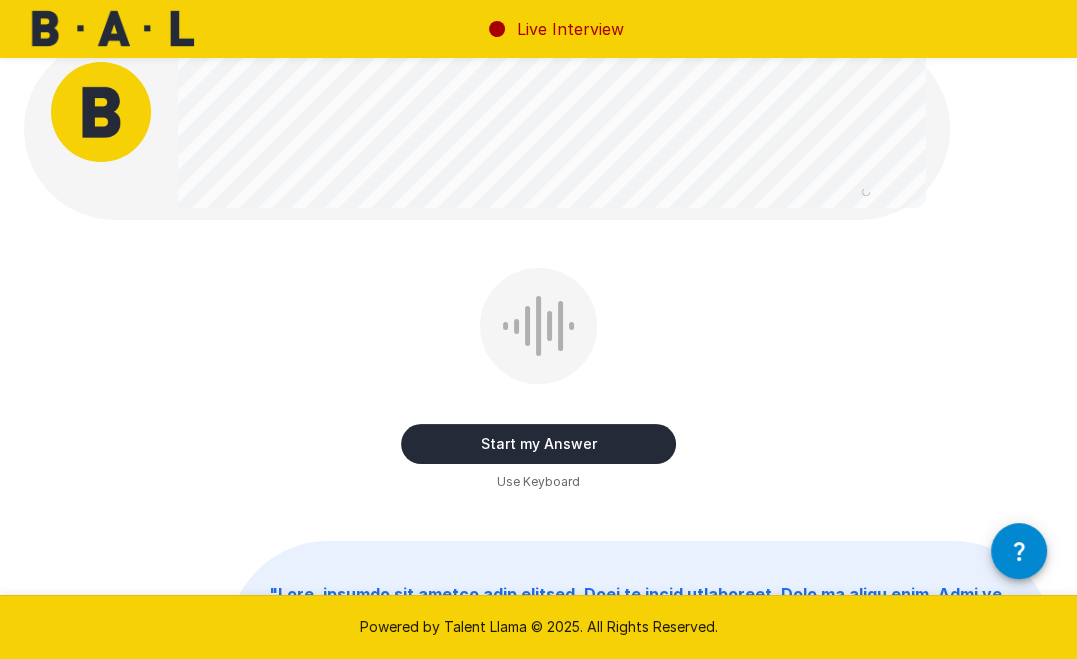 scroll, scrollTop: 0, scrollLeft: 0, axis: both 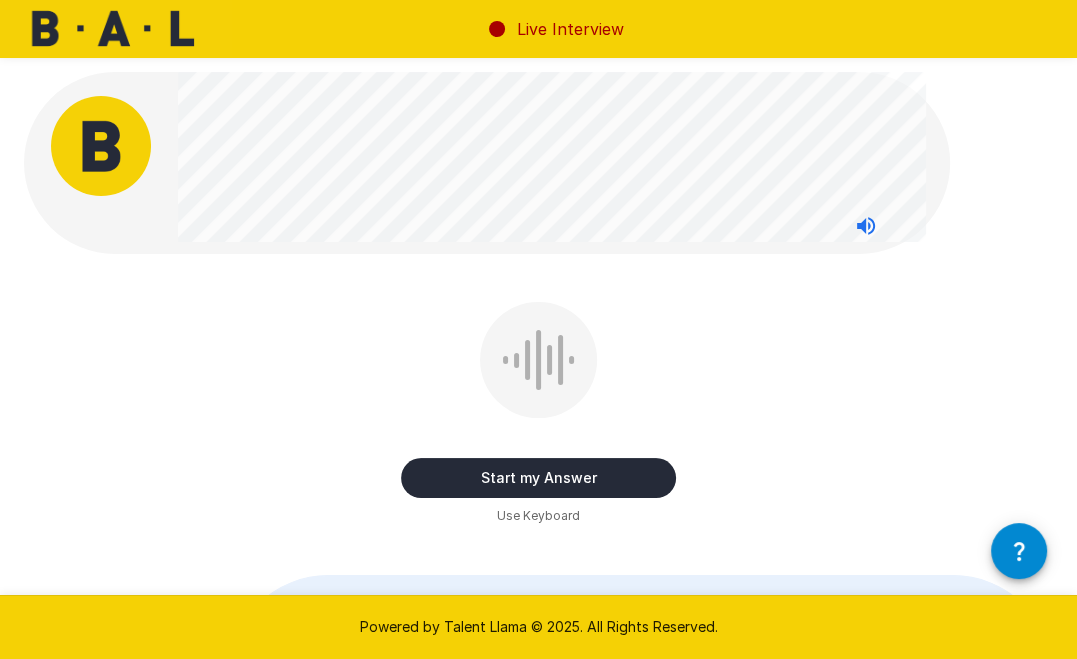 click on "Start my Answer" at bounding box center (538, 478) 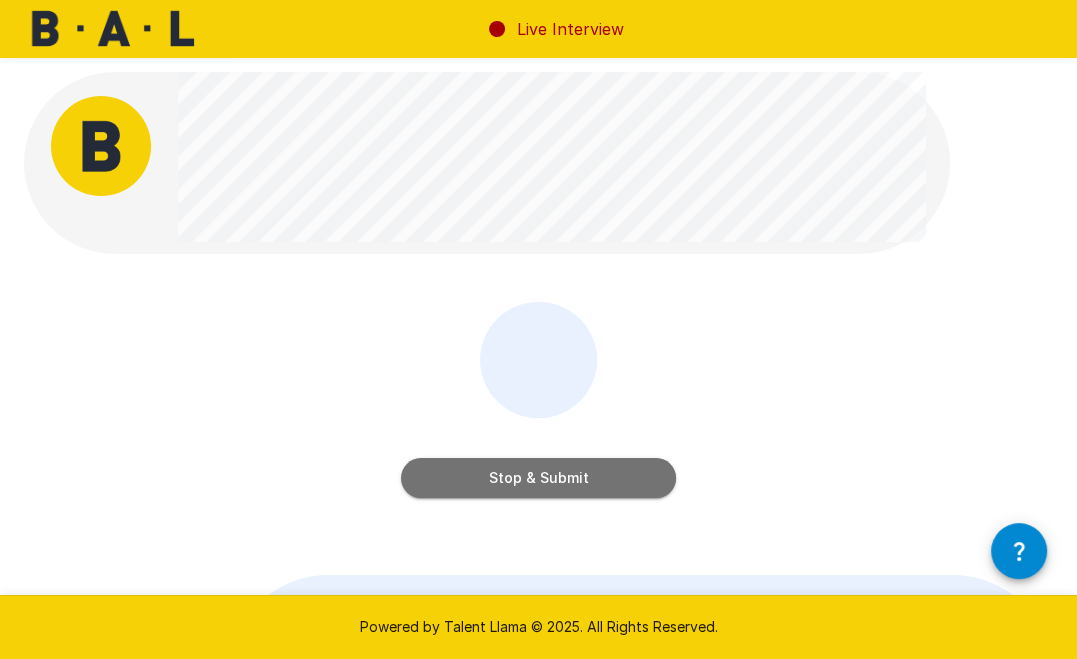 click on "Stop & Submit" at bounding box center [538, 478] 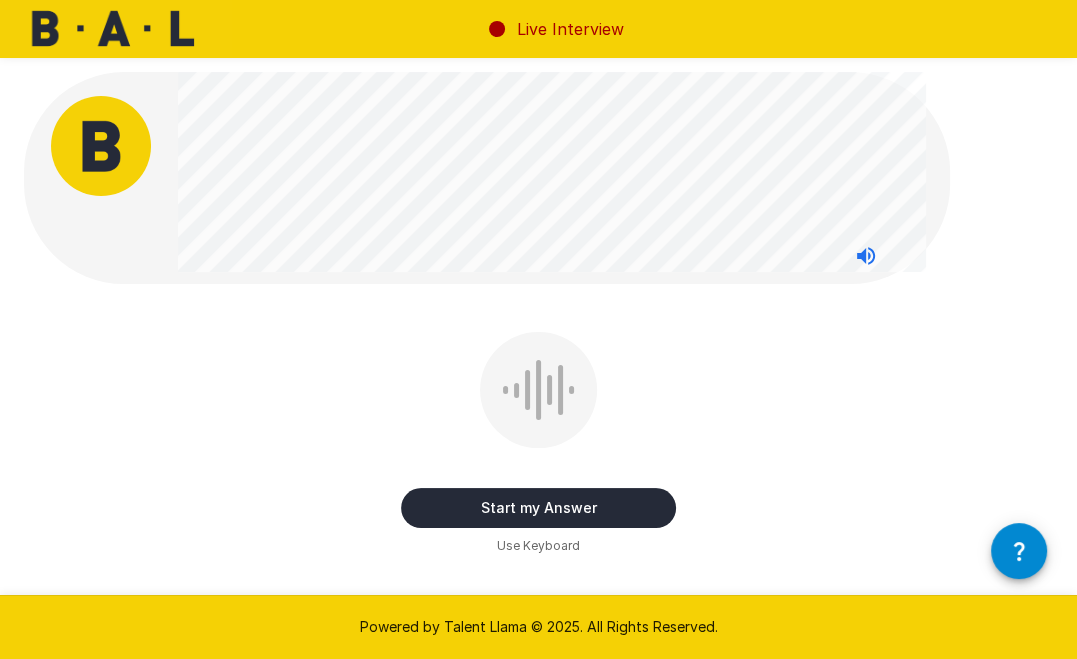 click on "Start my Answer" at bounding box center [538, 508] 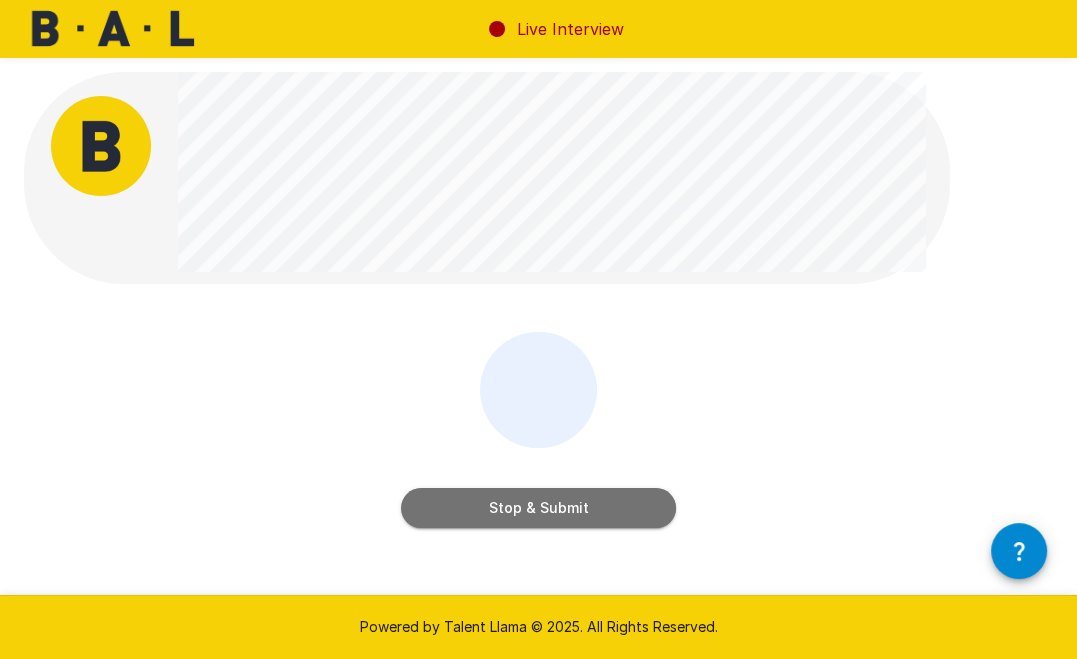 click on "Stop & Submit" at bounding box center (538, 508) 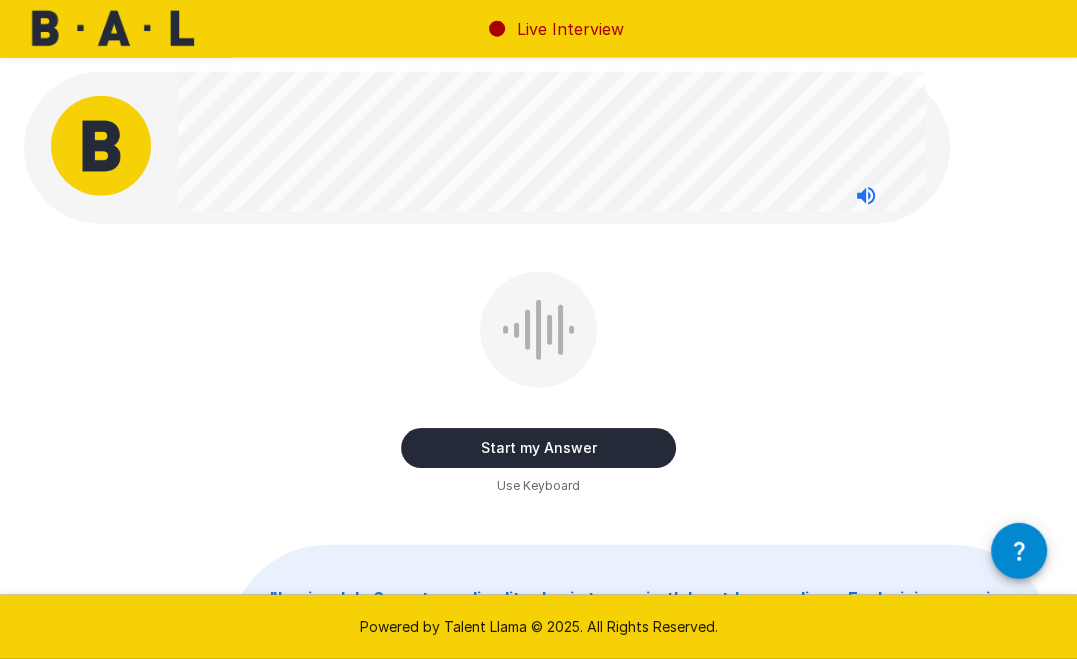 scroll, scrollTop: 0, scrollLeft: 0, axis: both 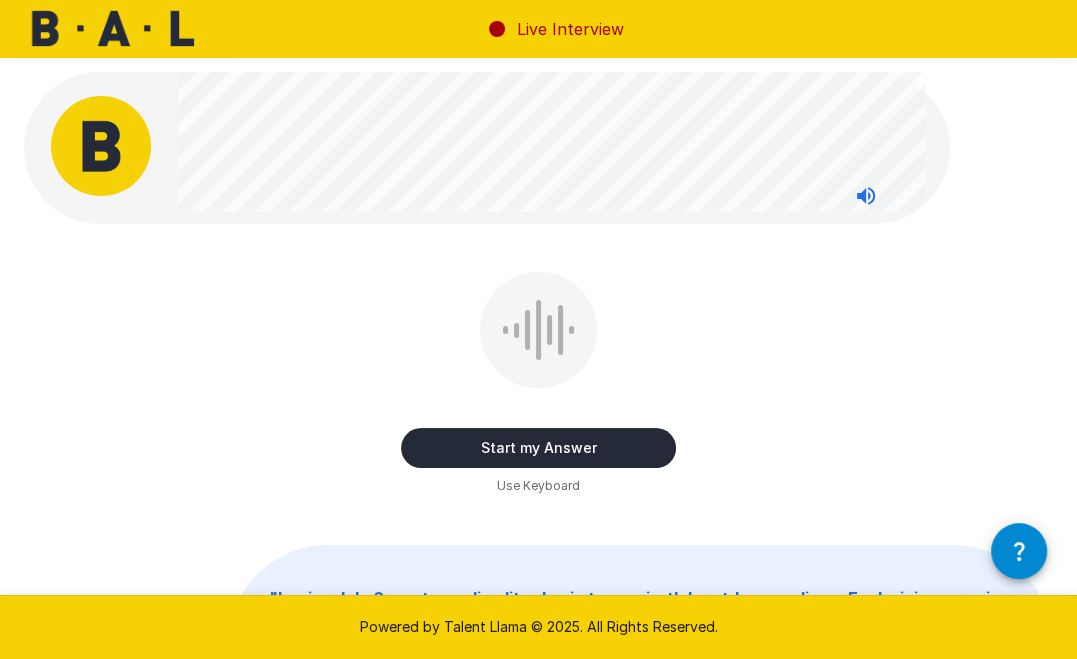 click on "Start my Answer" at bounding box center (538, 448) 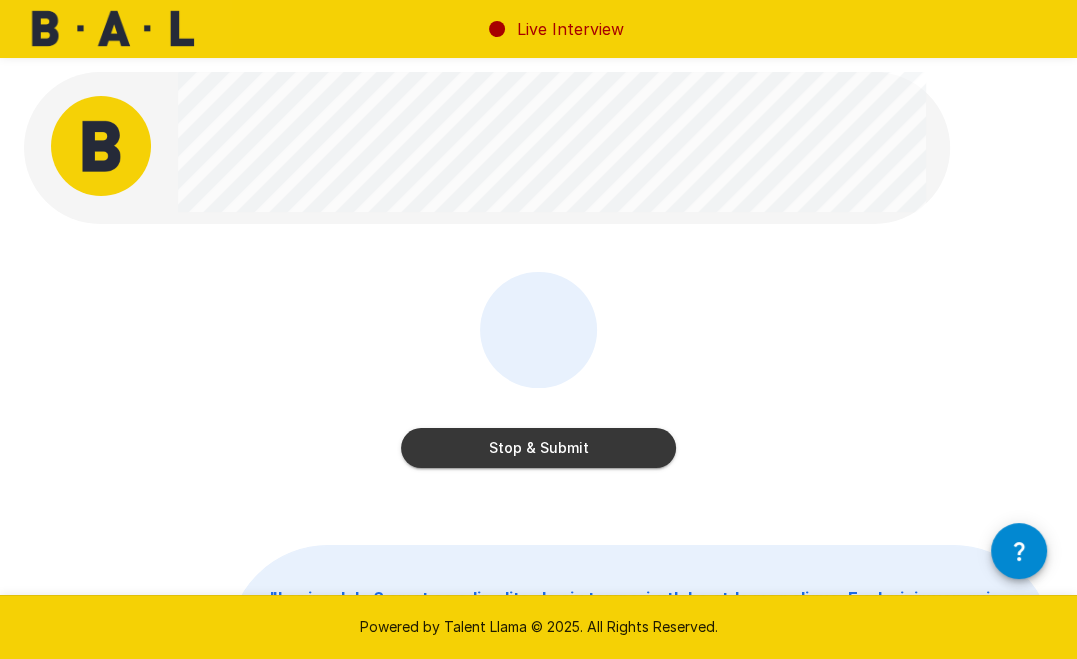 click on "Stop & Submit" at bounding box center (538, 448) 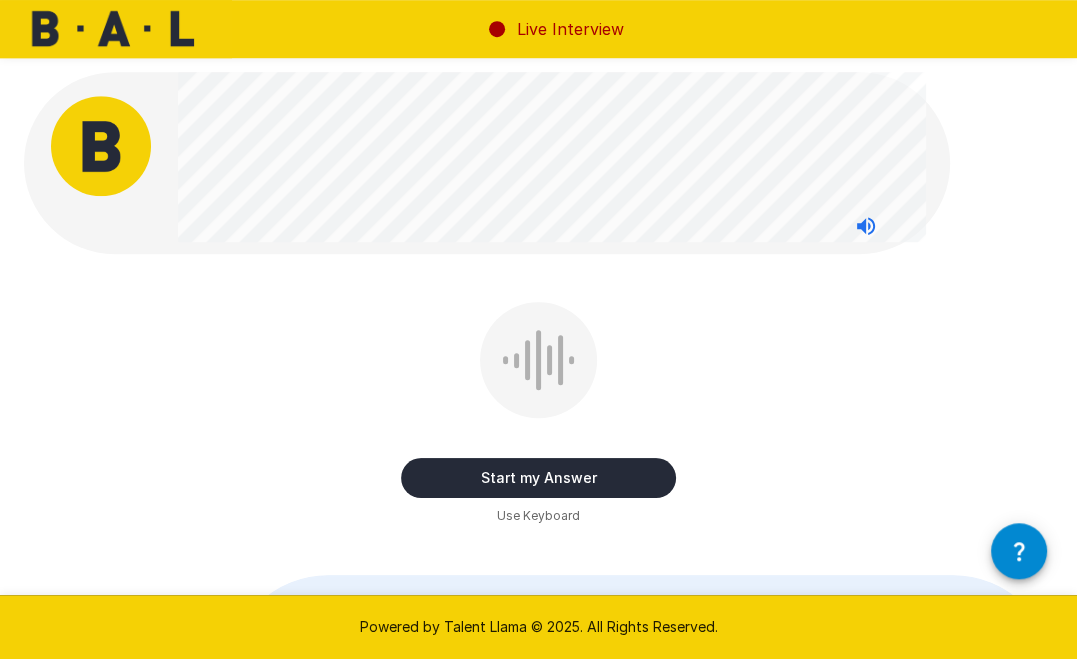 scroll, scrollTop: 0, scrollLeft: 0, axis: both 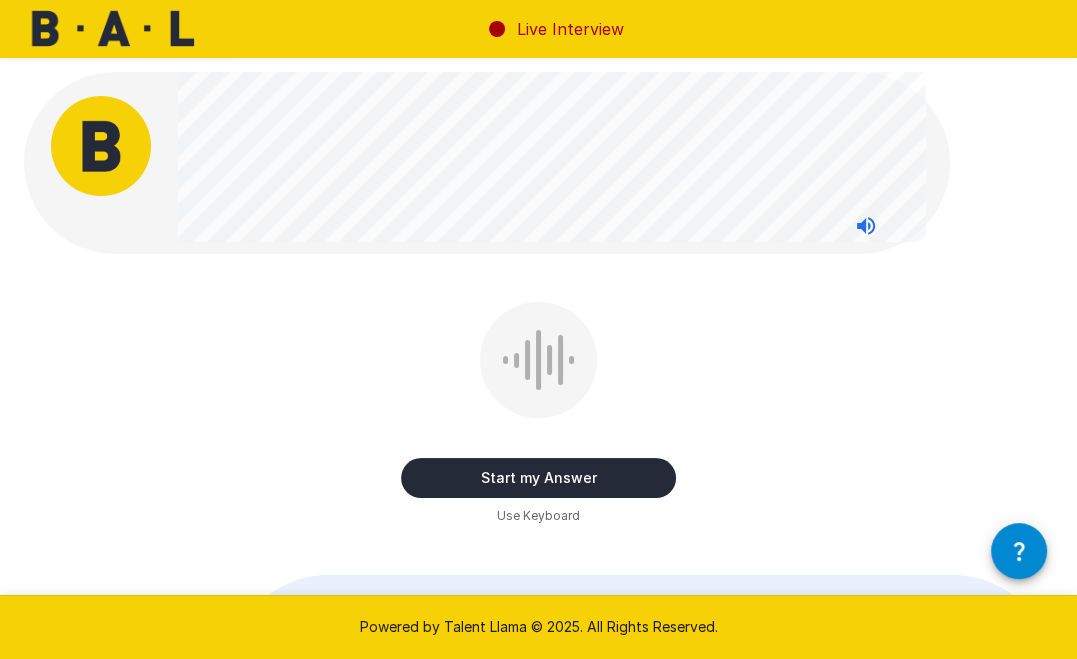 click on "Start my Answer" at bounding box center (538, 478) 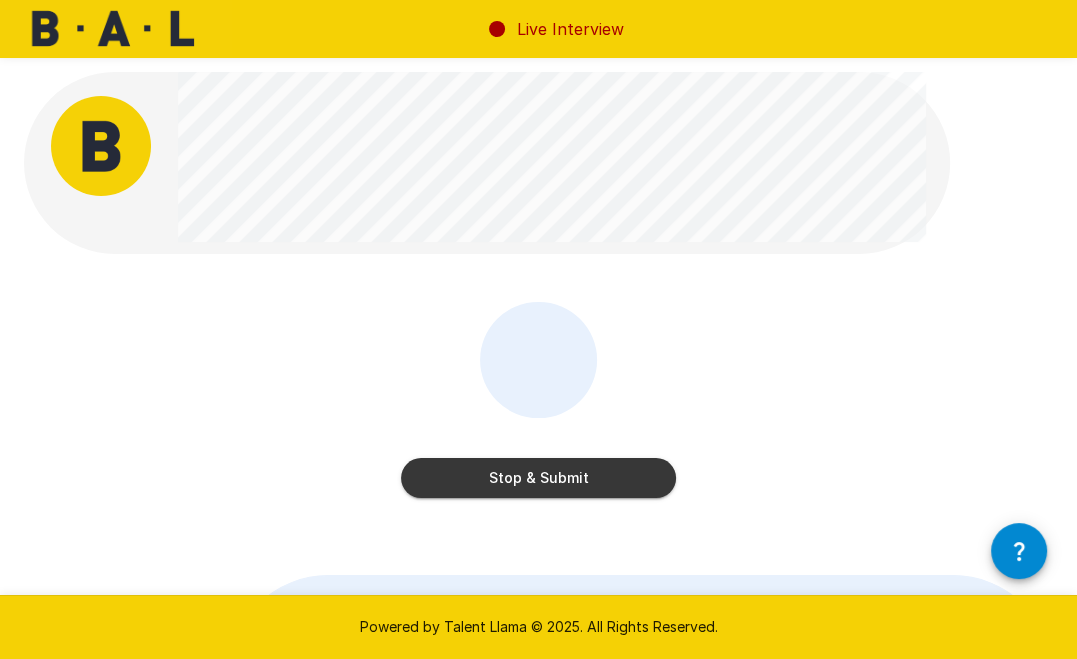 click on "Stop & Submit" at bounding box center [538, 478] 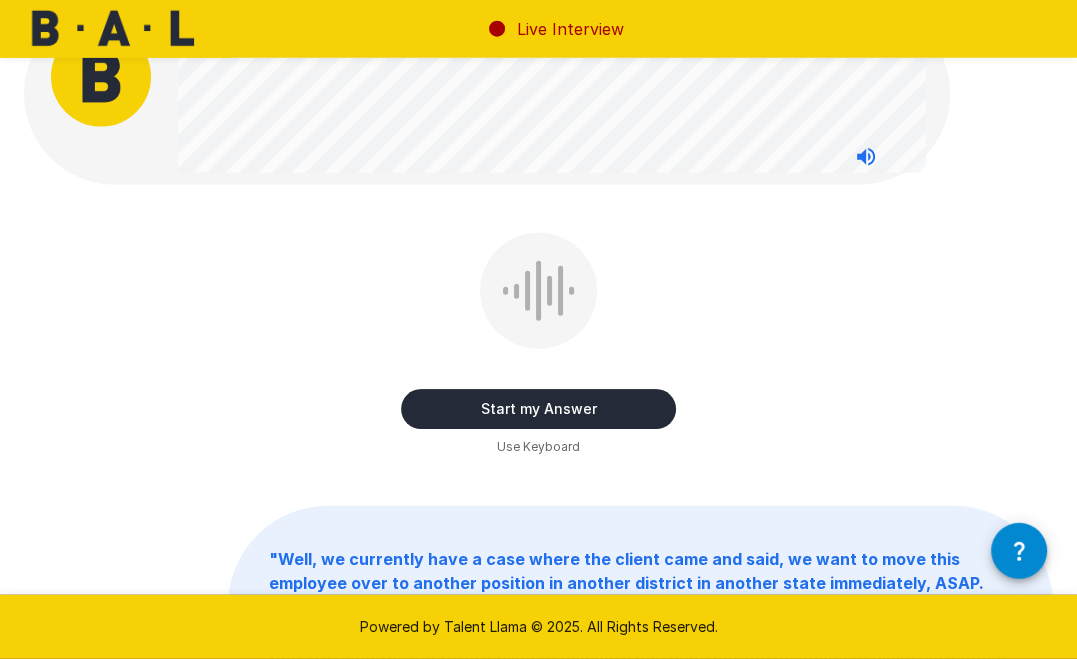 scroll, scrollTop: 0, scrollLeft: 0, axis: both 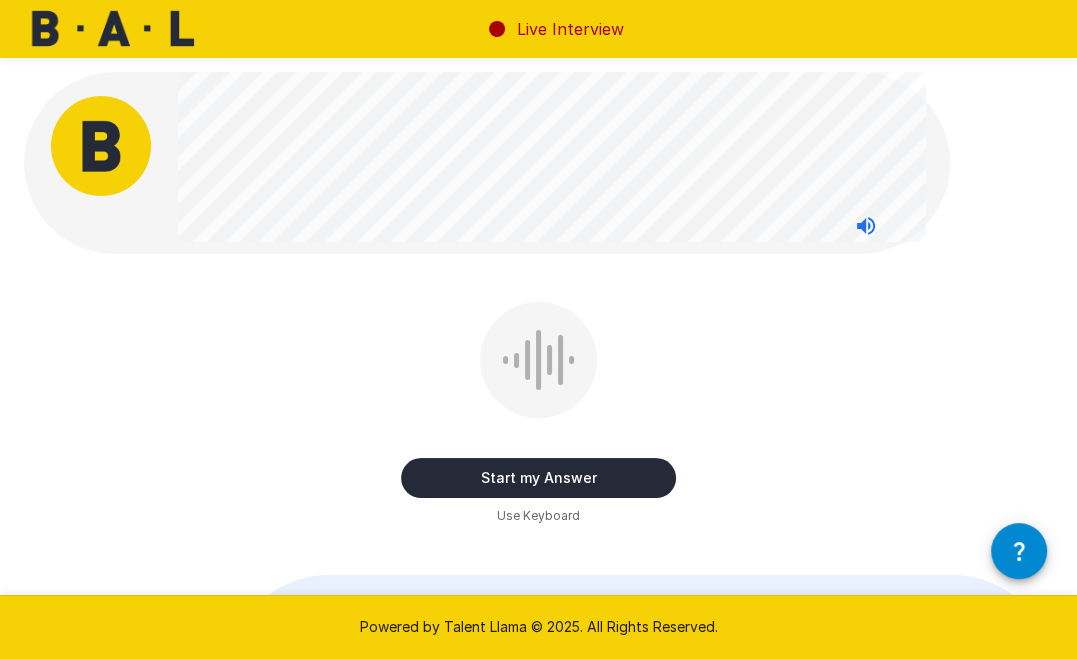 click on "Start my Answer" at bounding box center [538, 478] 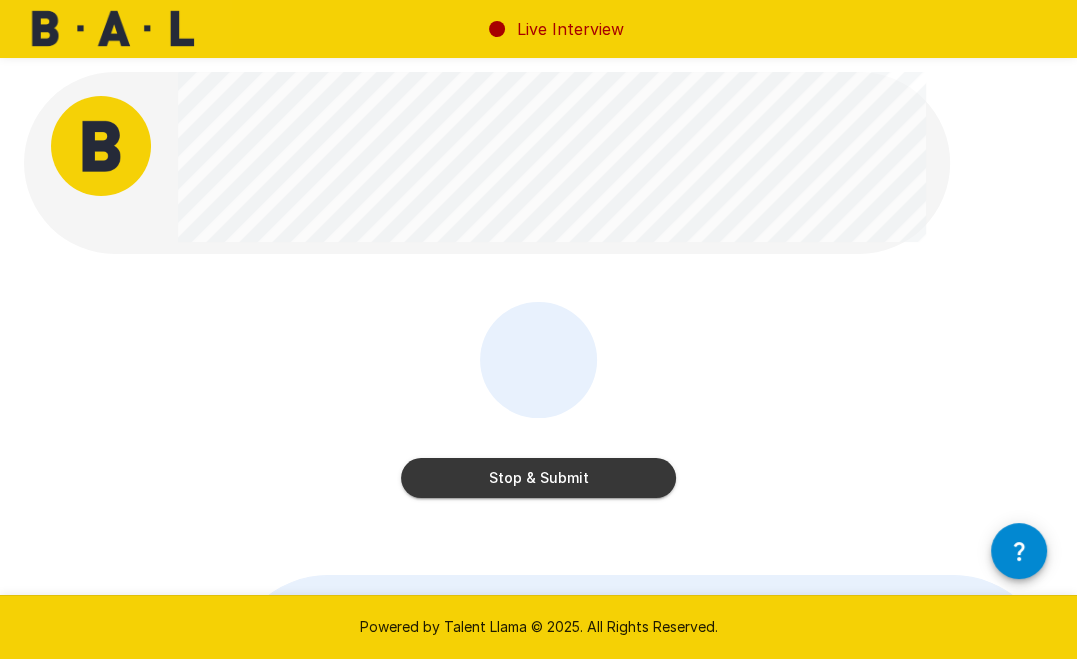 click on "Stop & Submit" at bounding box center [538, 478] 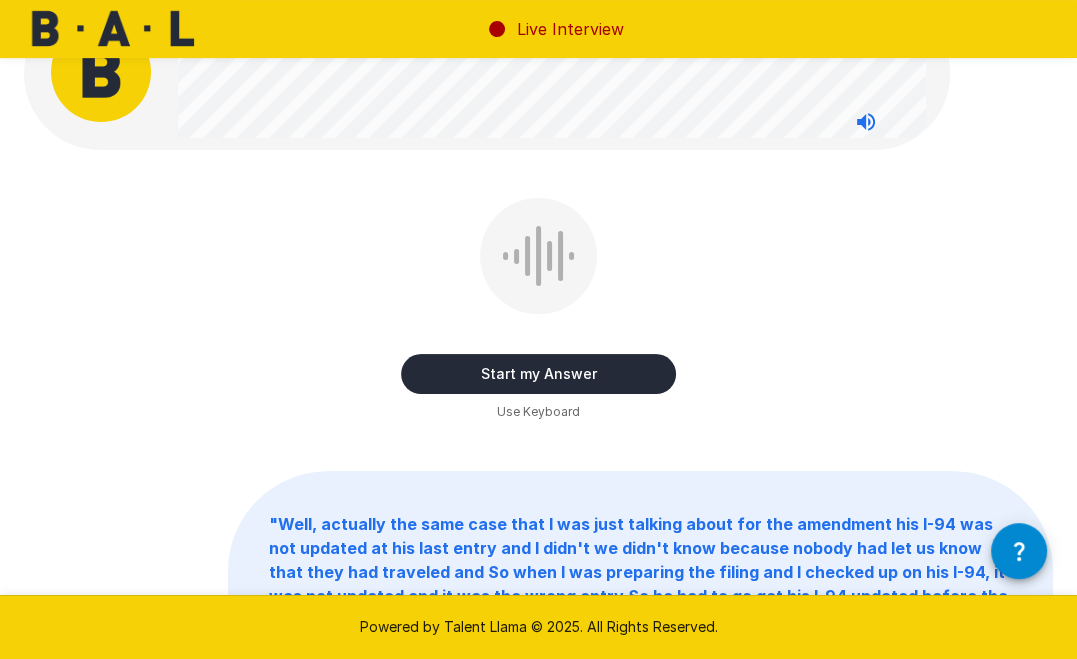 scroll, scrollTop: 0, scrollLeft: 0, axis: both 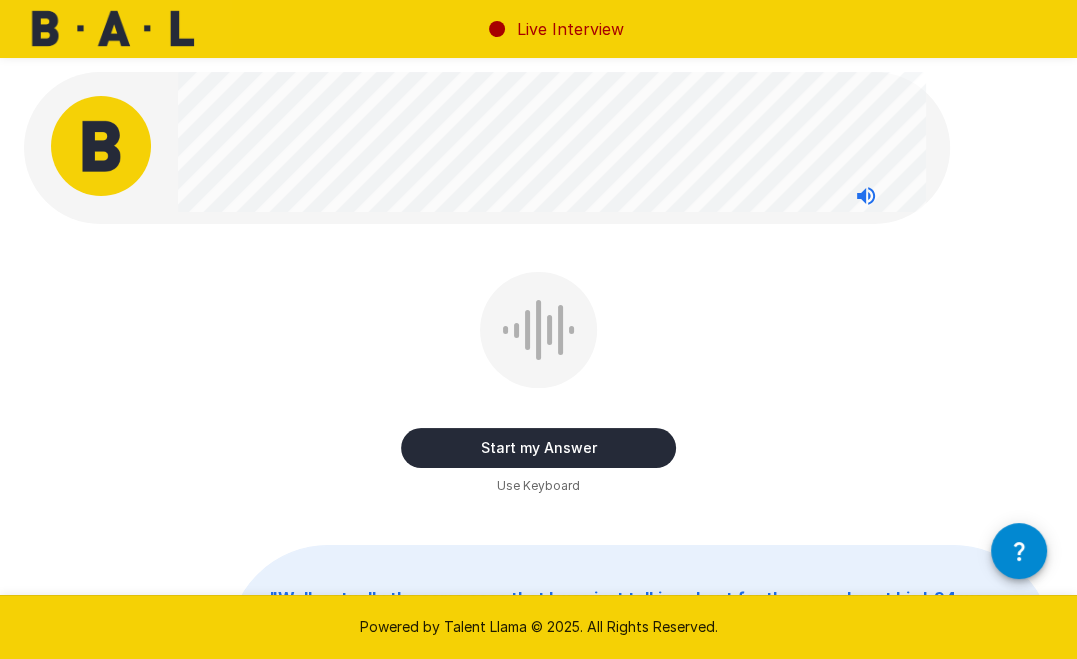 click on "Start my Answer" at bounding box center (538, 448) 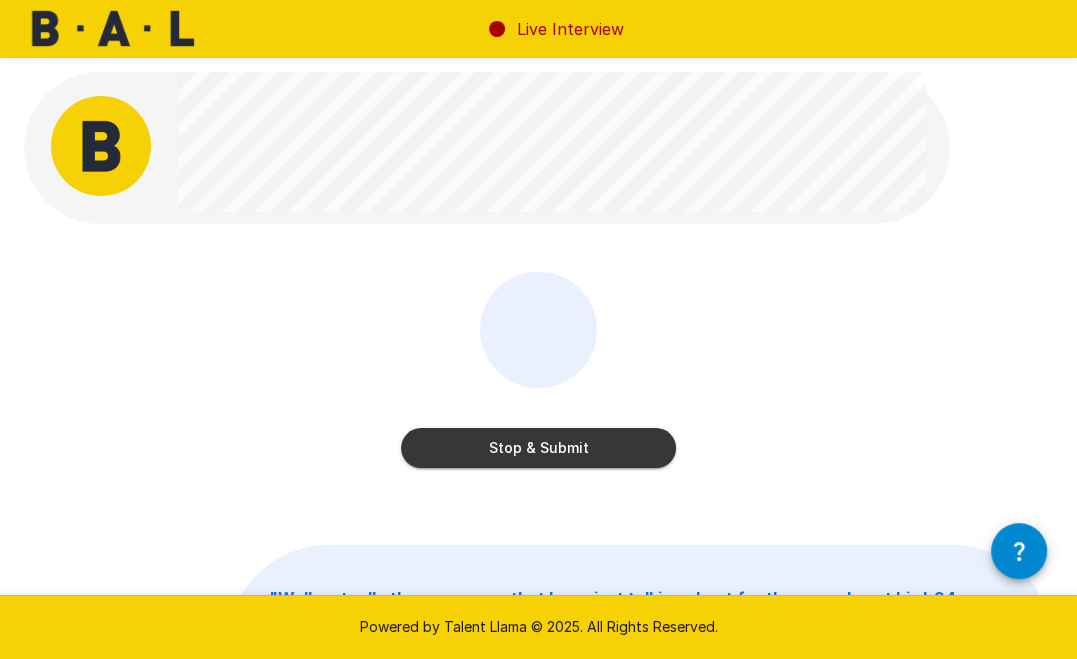click on "Stop & Submit" at bounding box center [538, 448] 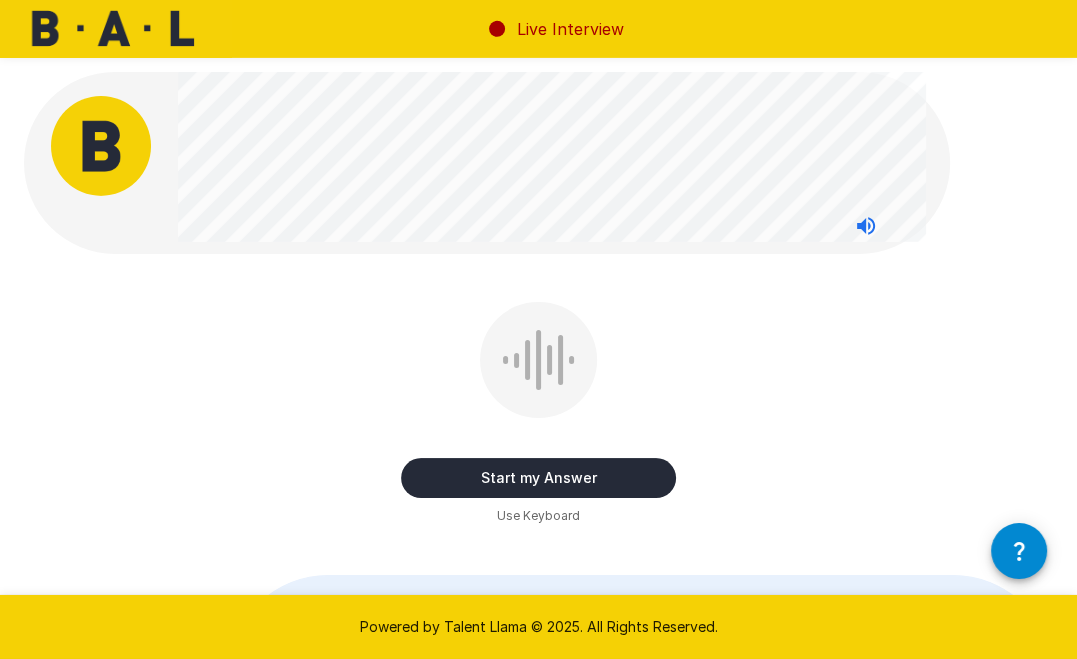 scroll, scrollTop: 0, scrollLeft: 0, axis: both 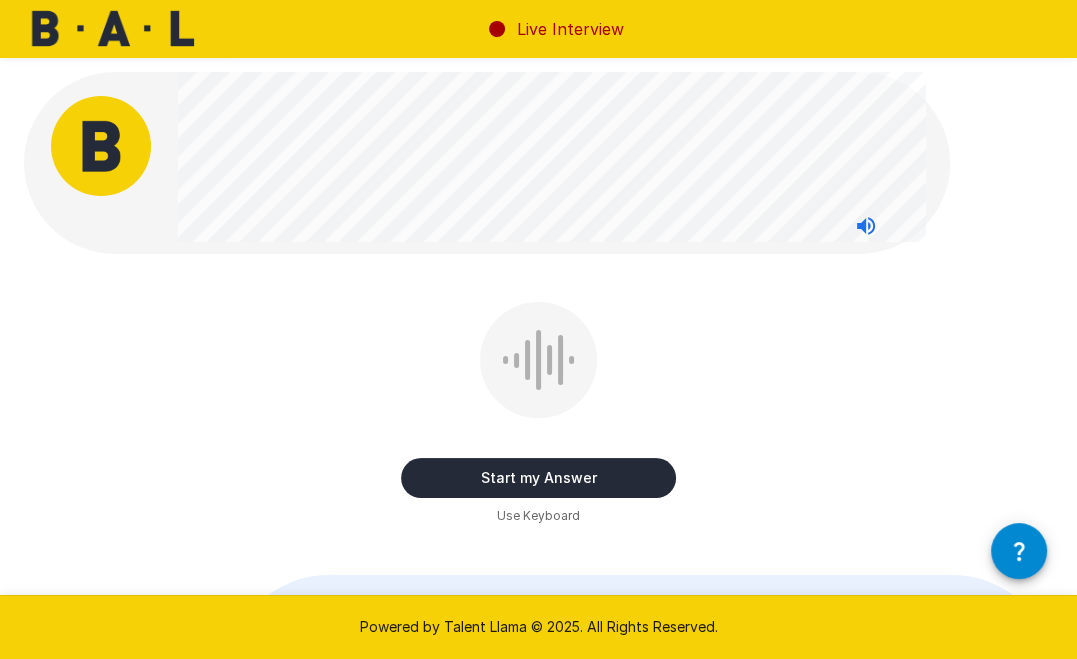 click on "Start my Answer" at bounding box center (538, 478) 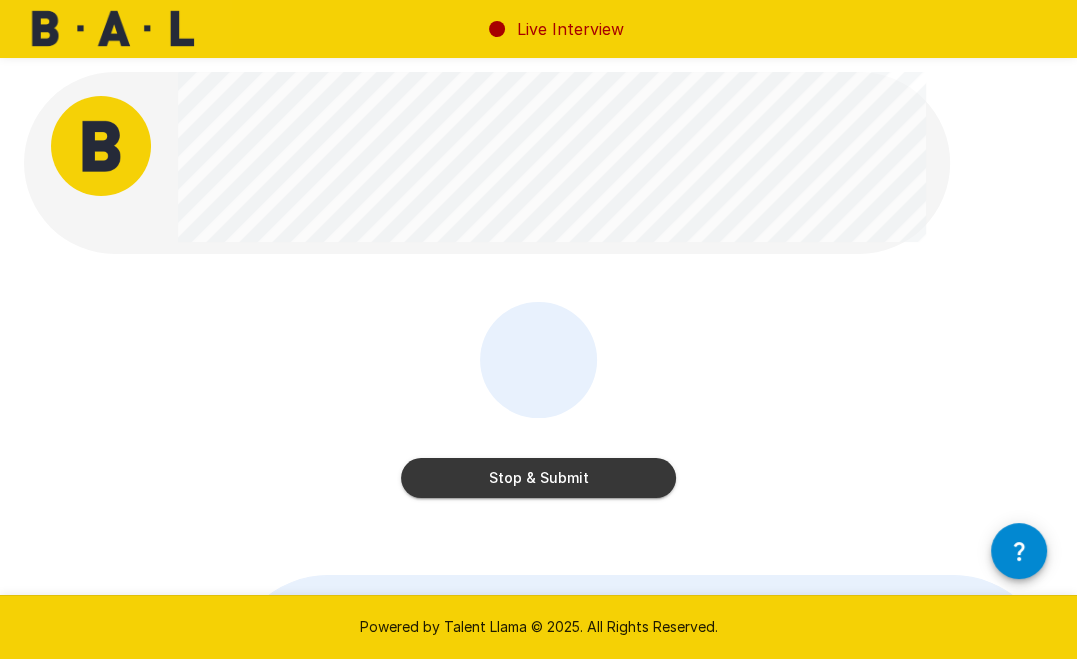 click on "Stop & Submit" at bounding box center [538, 478] 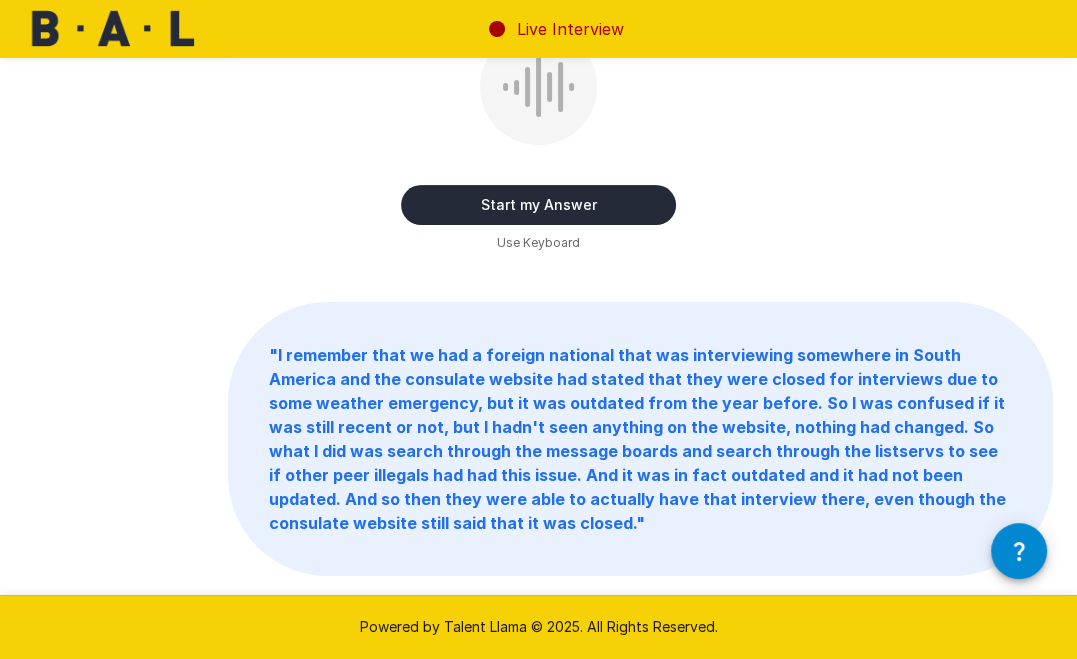 scroll, scrollTop: 0, scrollLeft: 0, axis: both 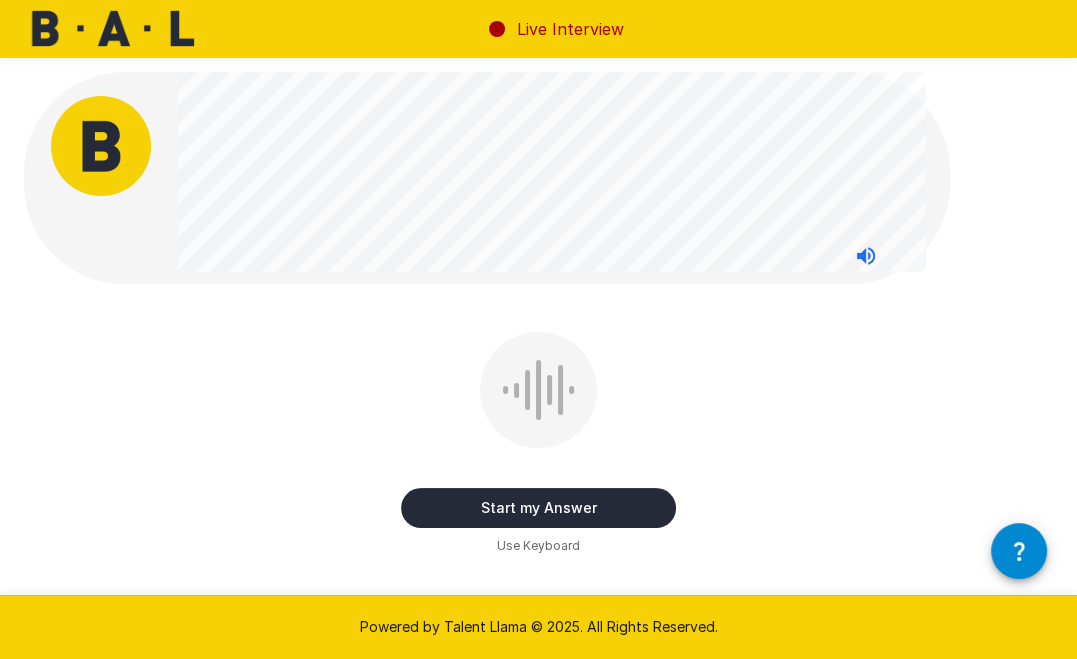 click on "Start my Answer" at bounding box center (538, 508) 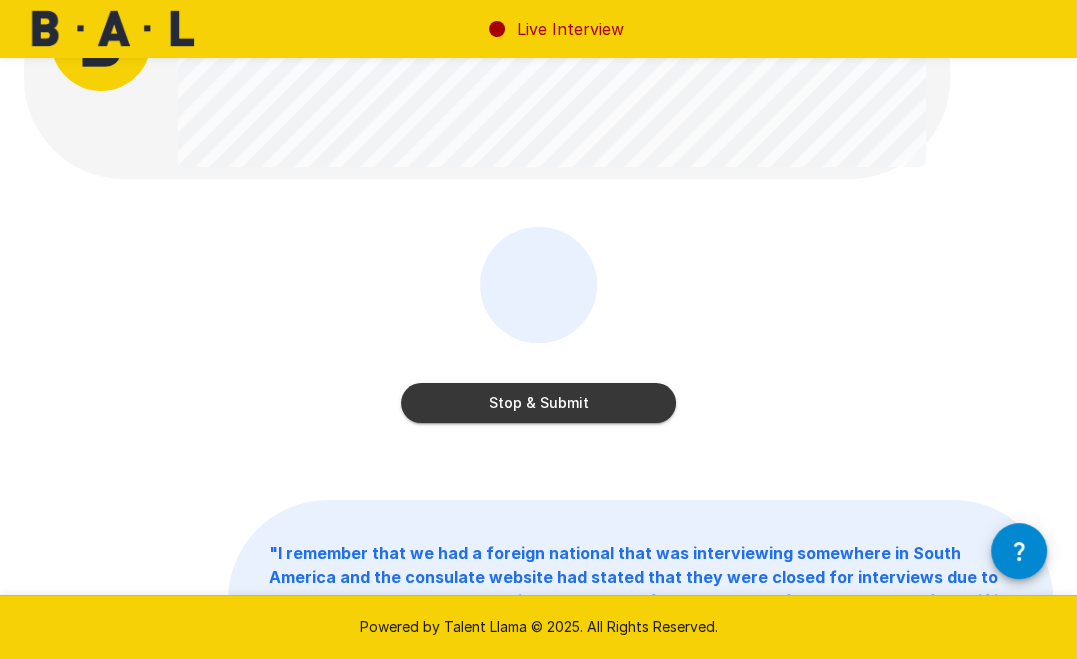 scroll, scrollTop: 0, scrollLeft: 0, axis: both 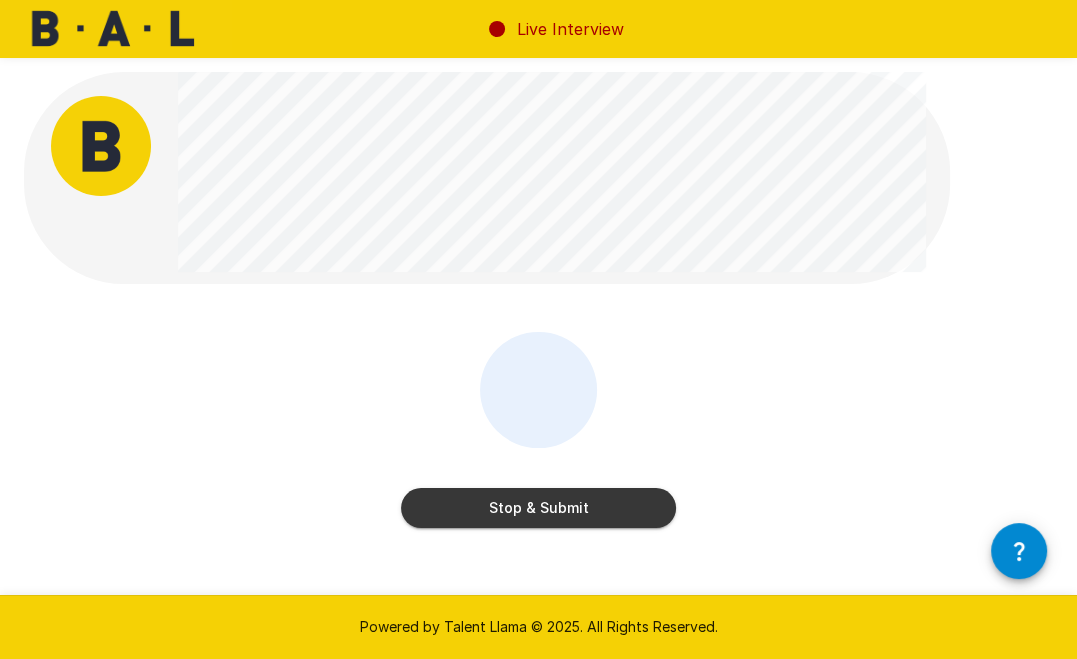 click on "Stop & Submit" at bounding box center (538, 508) 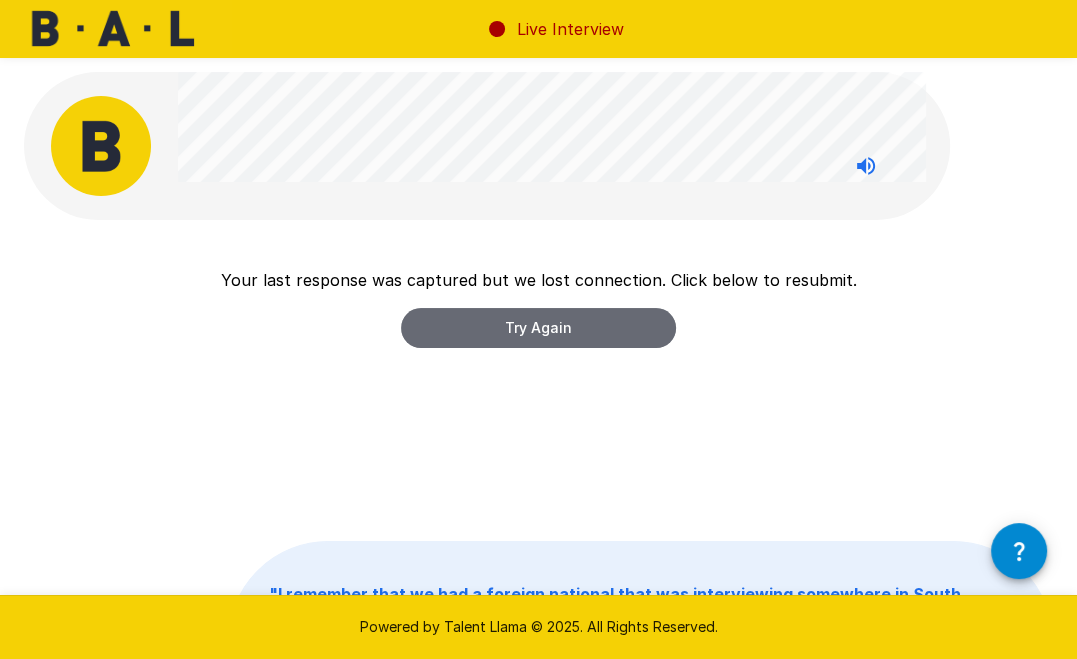 click on "Try Again" at bounding box center (538, 328) 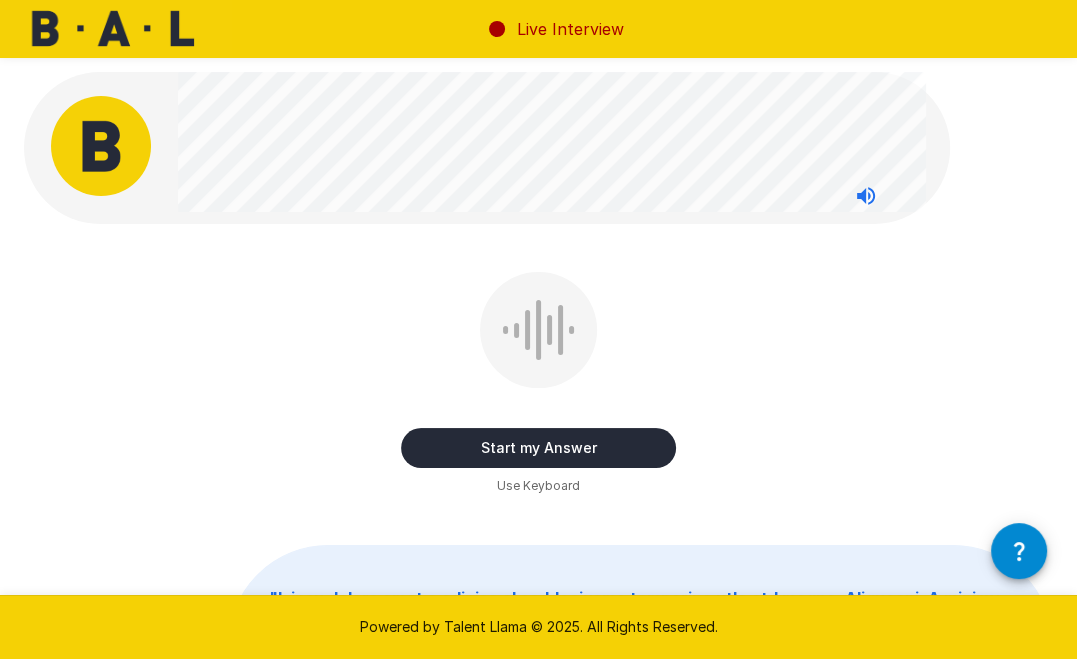 click on "Start my Answer" at bounding box center [538, 448] 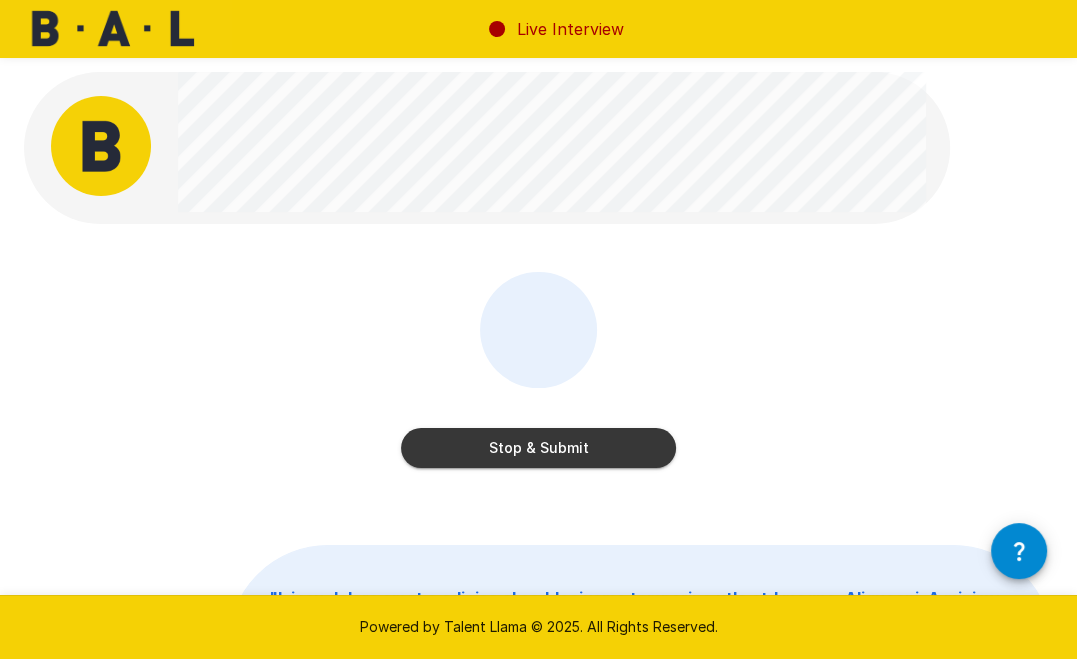 click on "Stop & Submit" at bounding box center (538, 448) 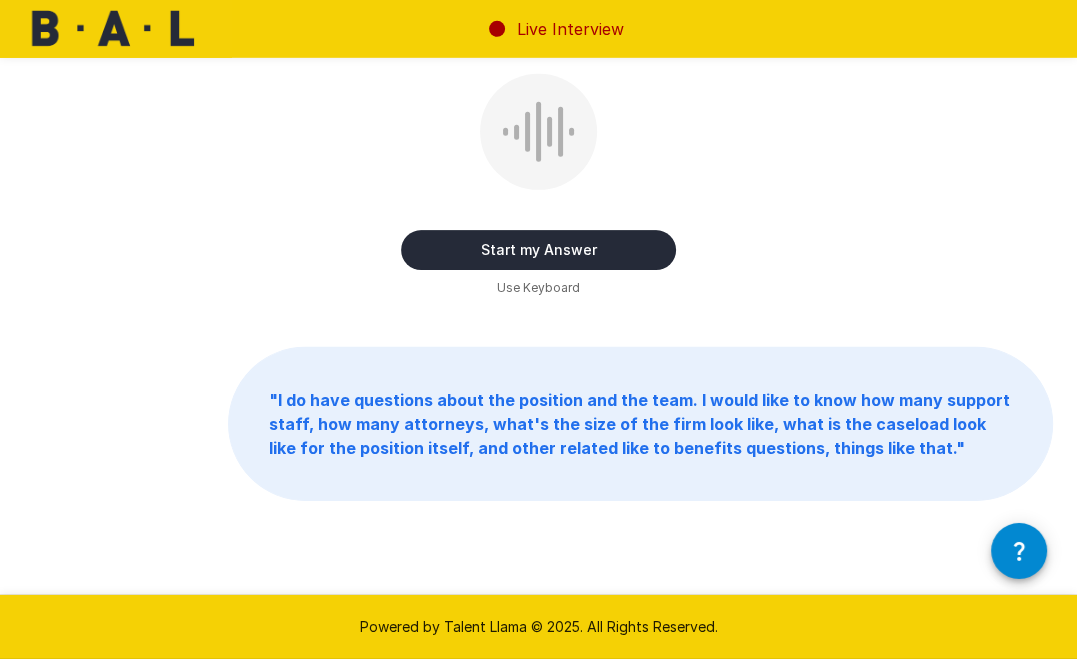 scroll, scrollTop: 379, scrollLeft: 0, axis: vertical 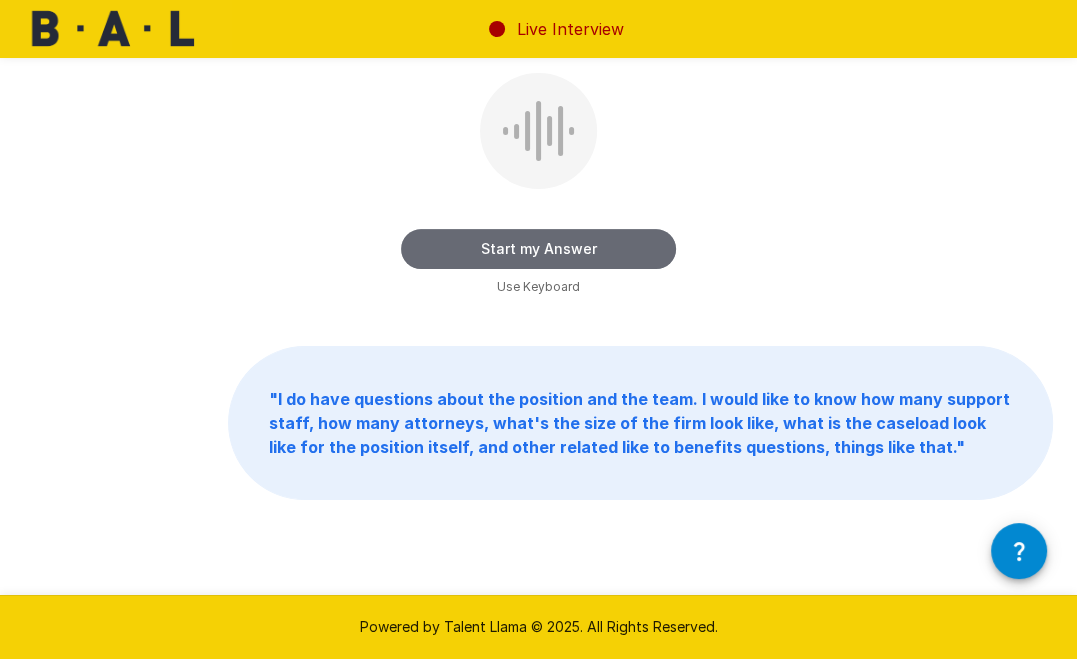 click on "Start my Answer" at bounding box center (538, 249) 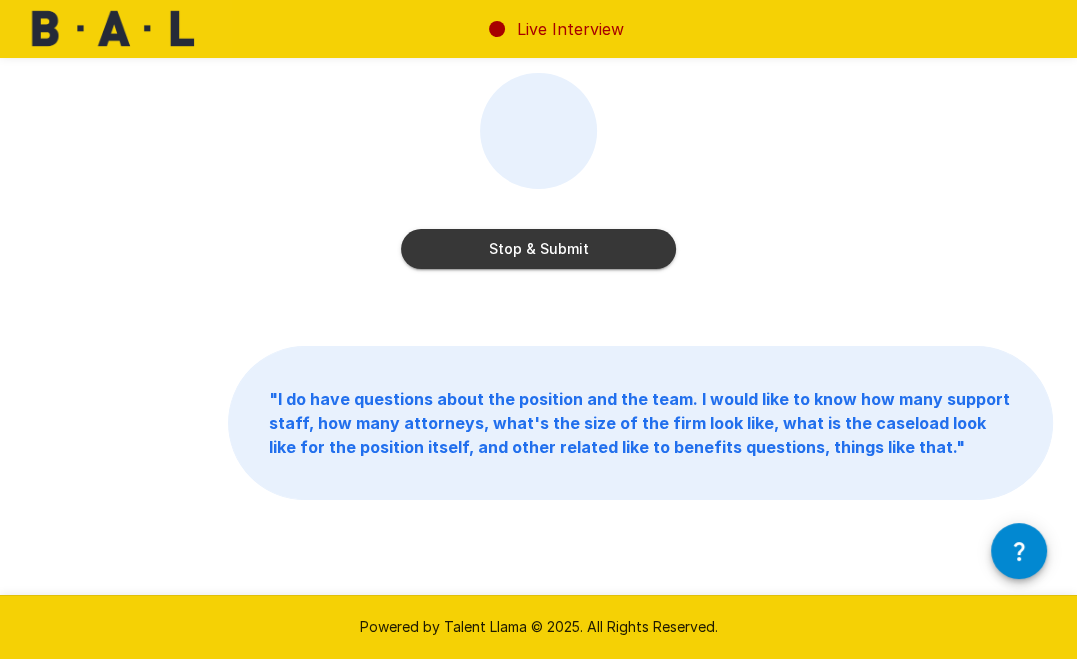 click on "Stop & Submit" at bounding box center (538, 249) 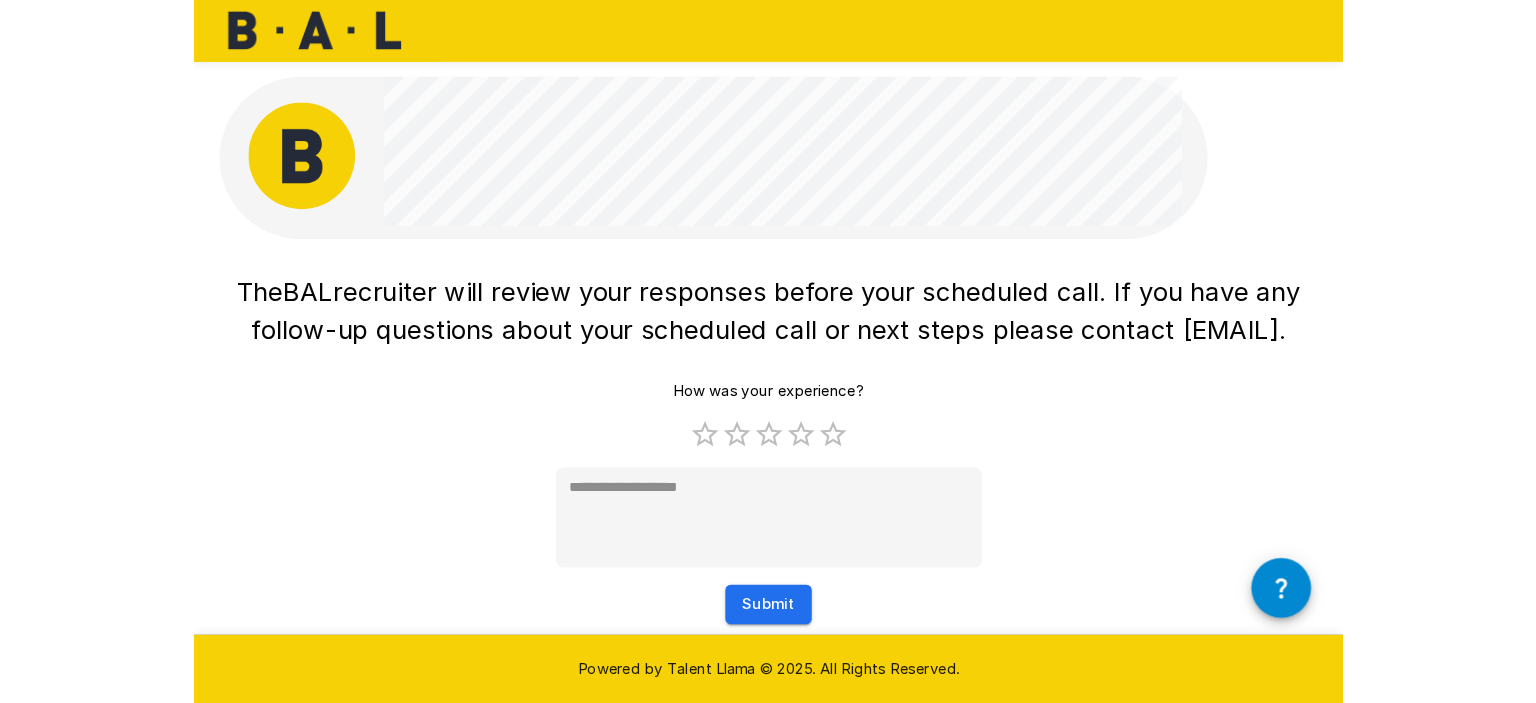 scroll, scrollTop: 0, scrollLeft: 0, axis: both 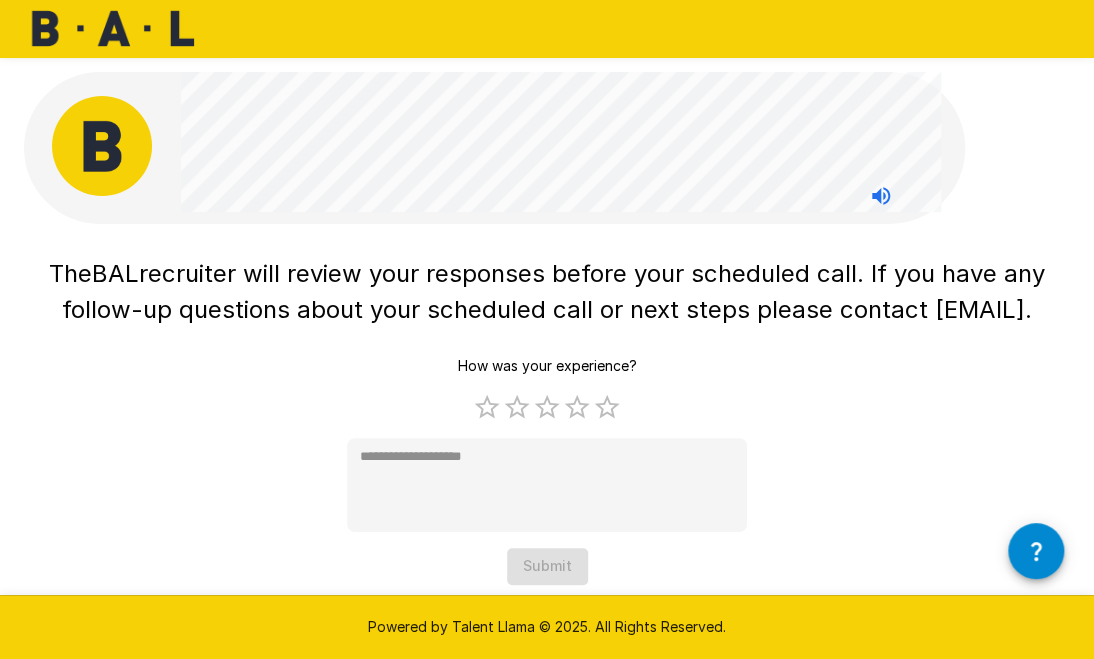 click on "The BAL recruiter will review your responses before your scheduled call. If you have any follow-up questions about your scheduled call or next steps please contact [EMAIL]." at bounding box center (547, 298) 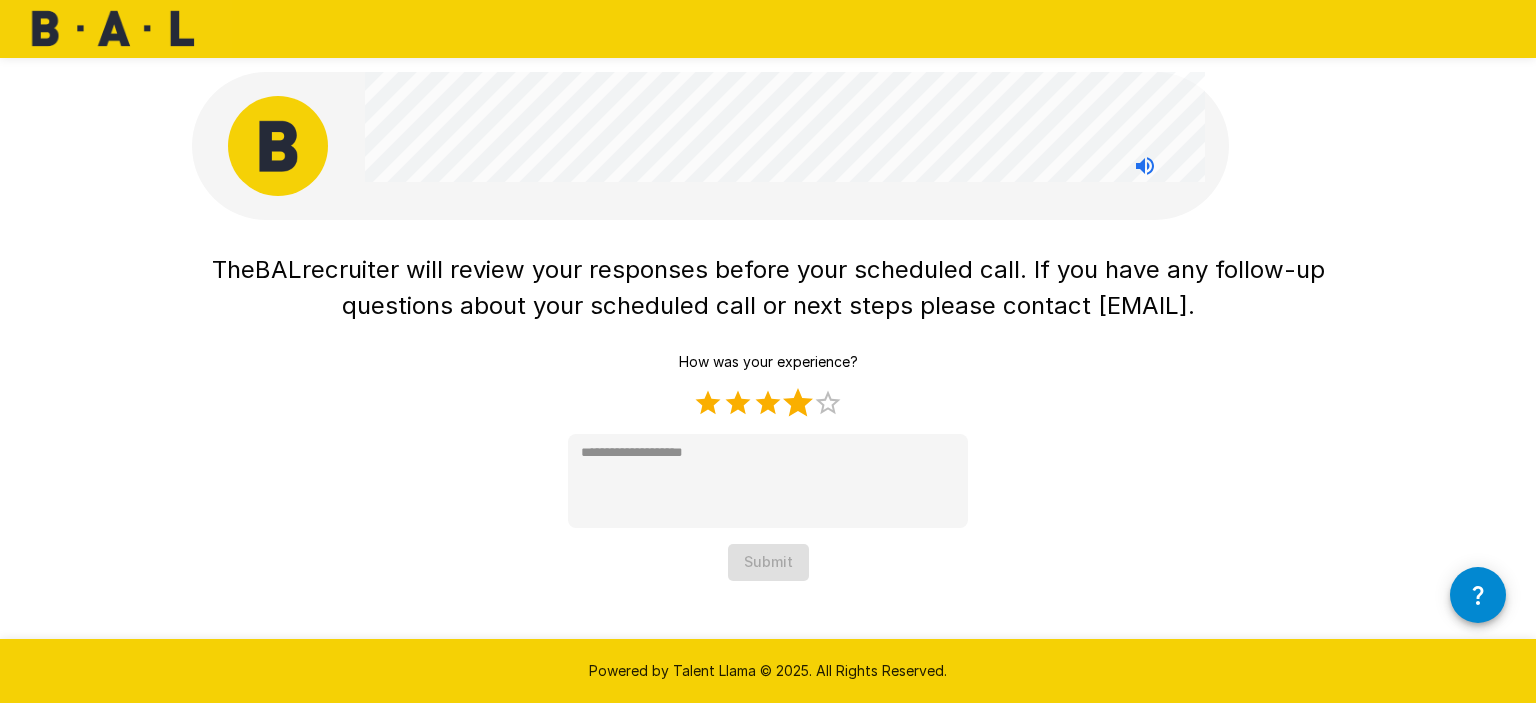 click on "4 Stars" at bounding box center (798, 403) 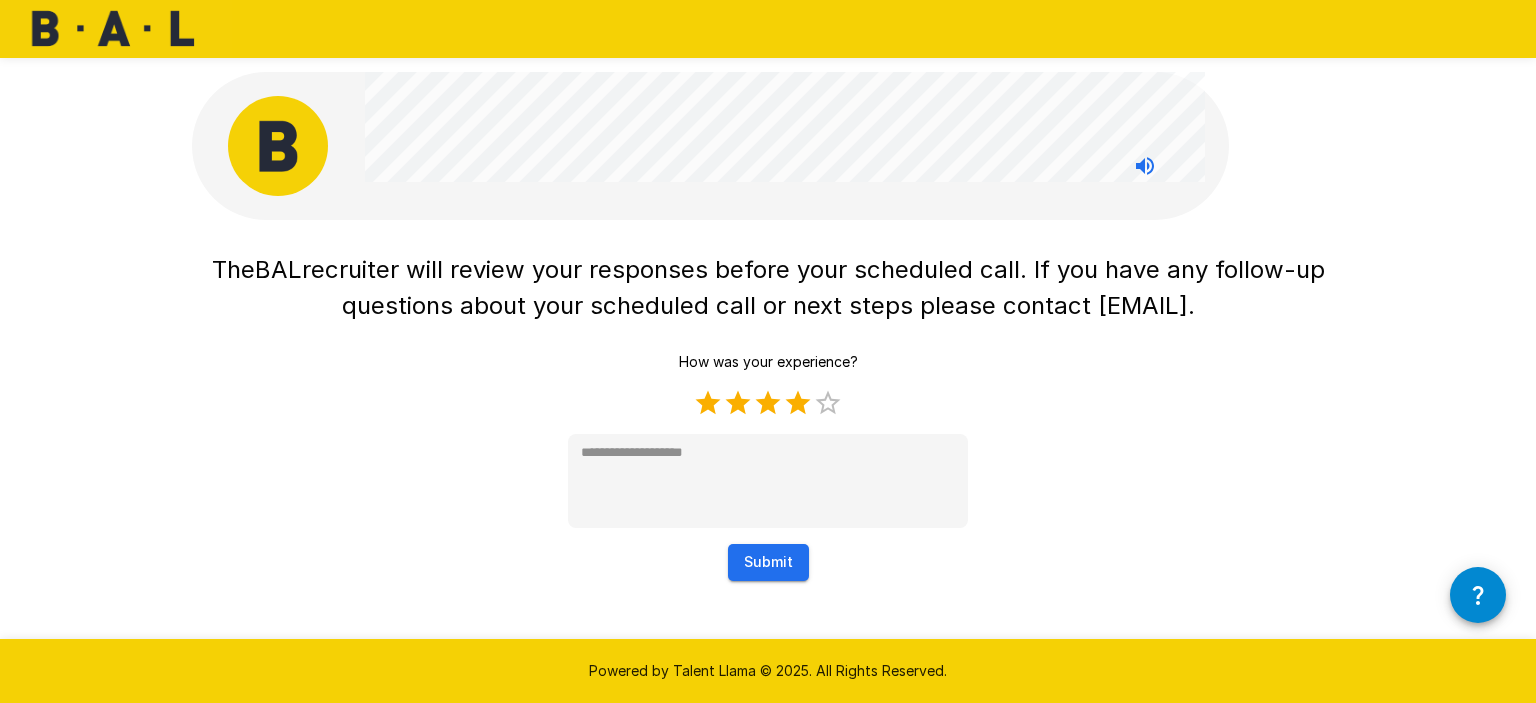 type on "*" 